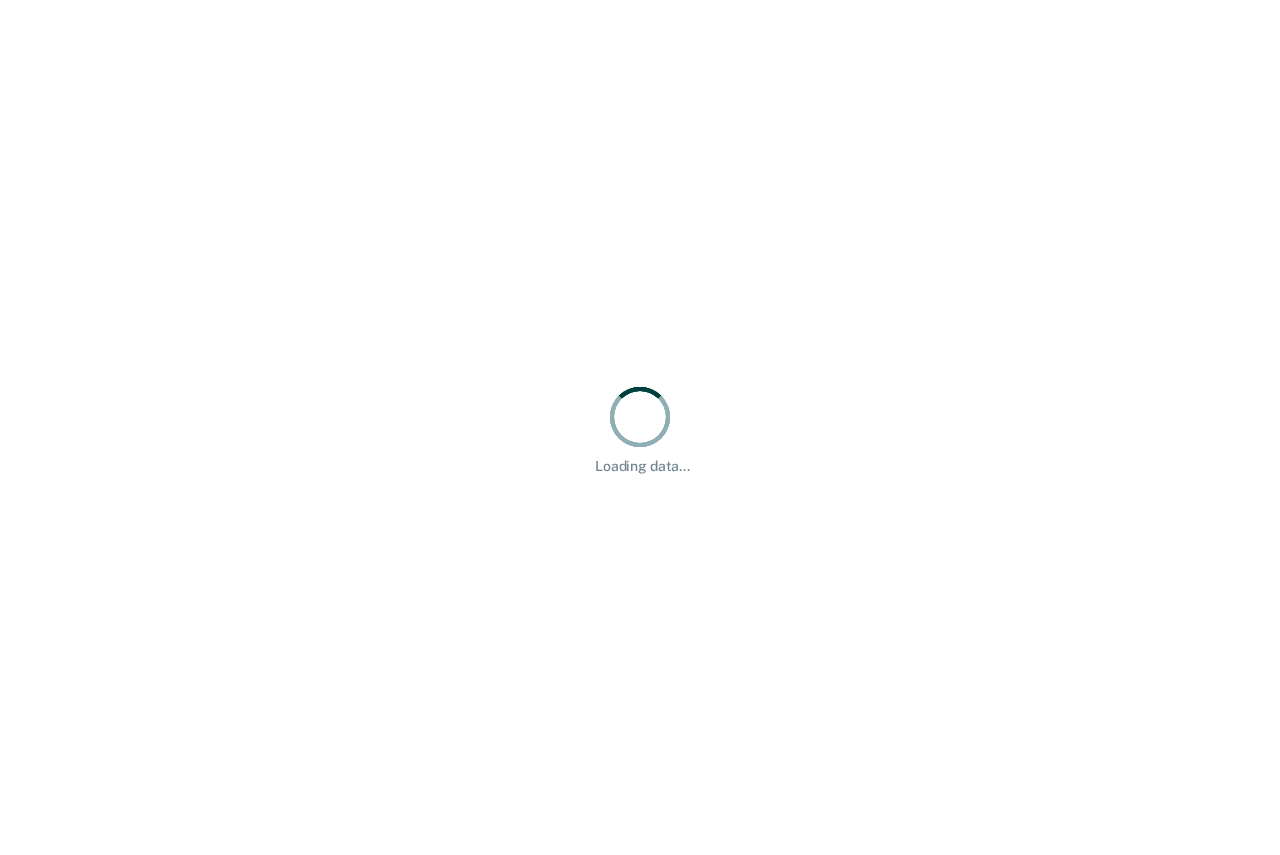 scroll, scrollTop: 0, scrollLeft: 0, axis: both 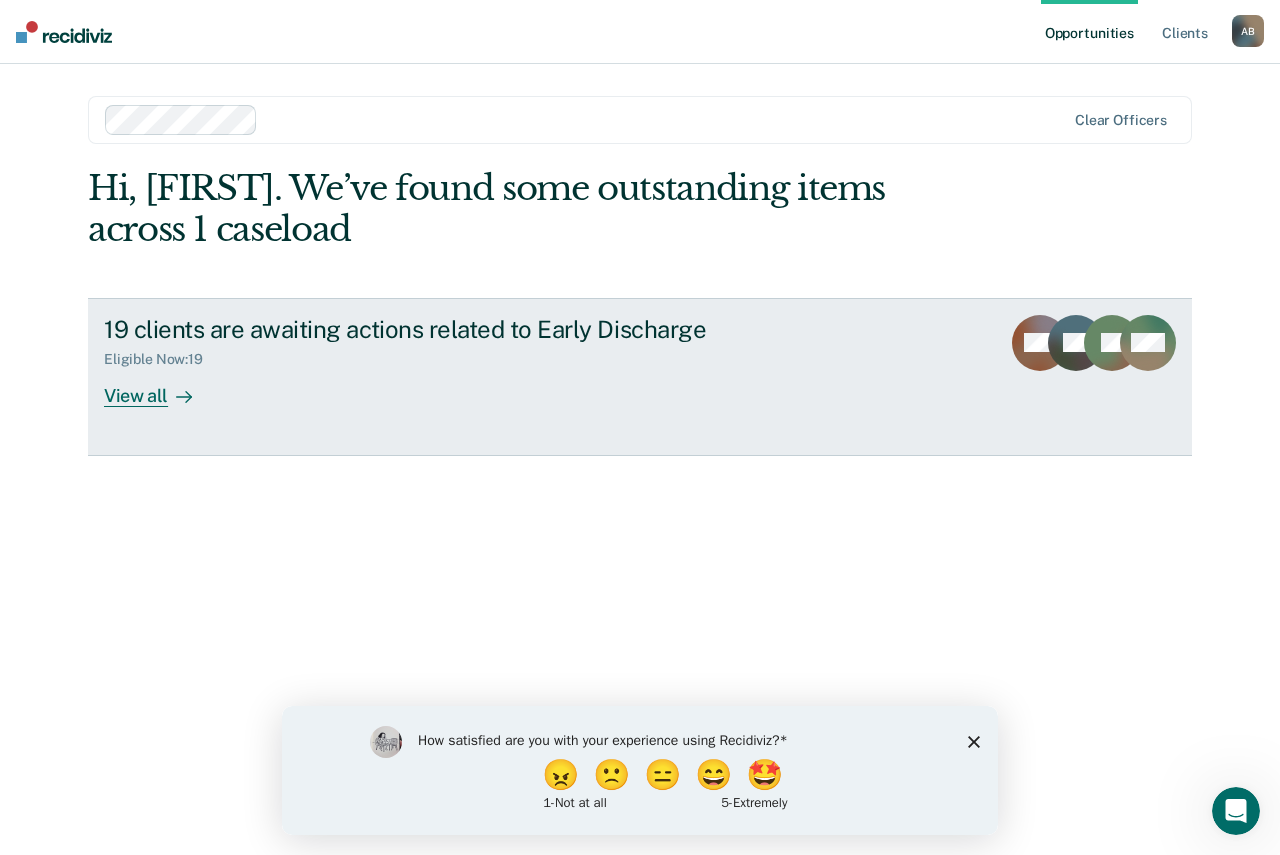 click 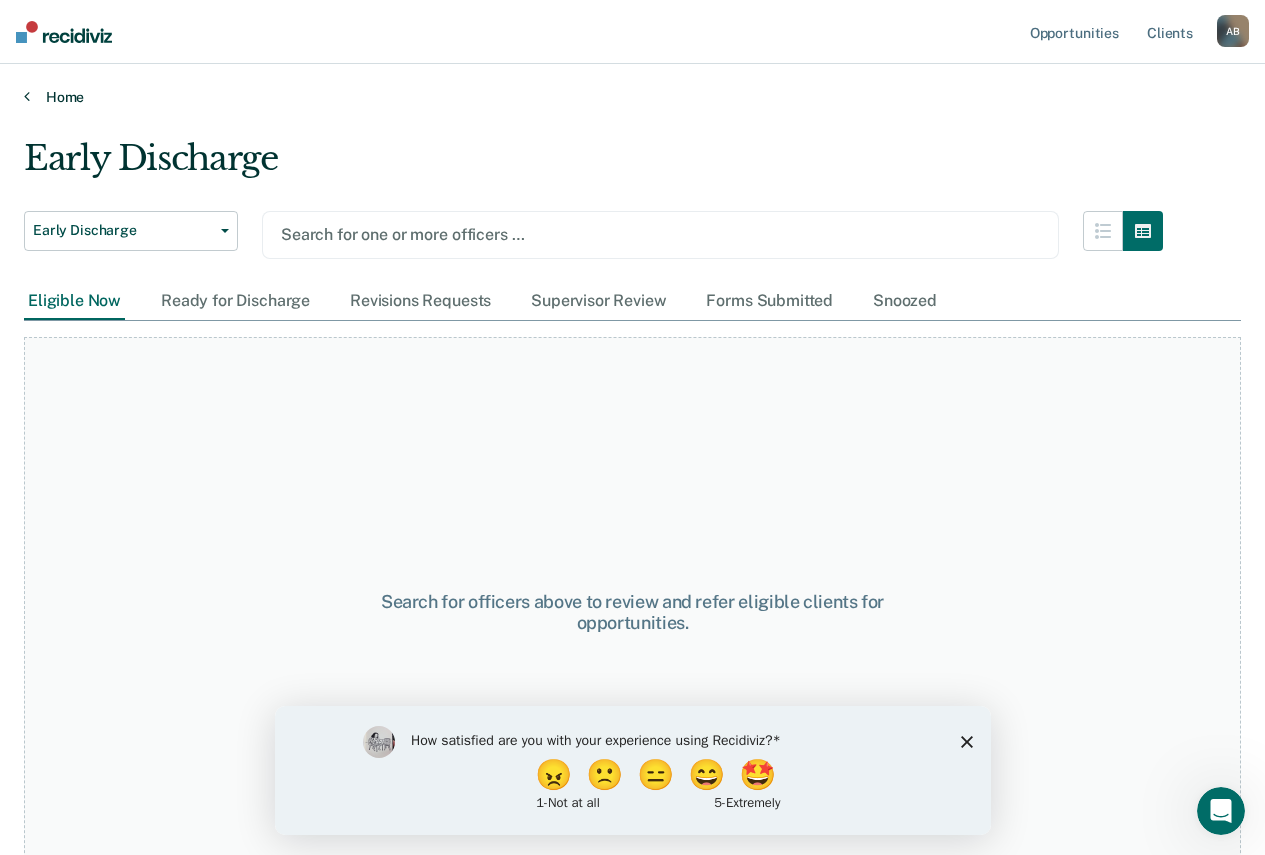 click at bounding box center (27, 96) 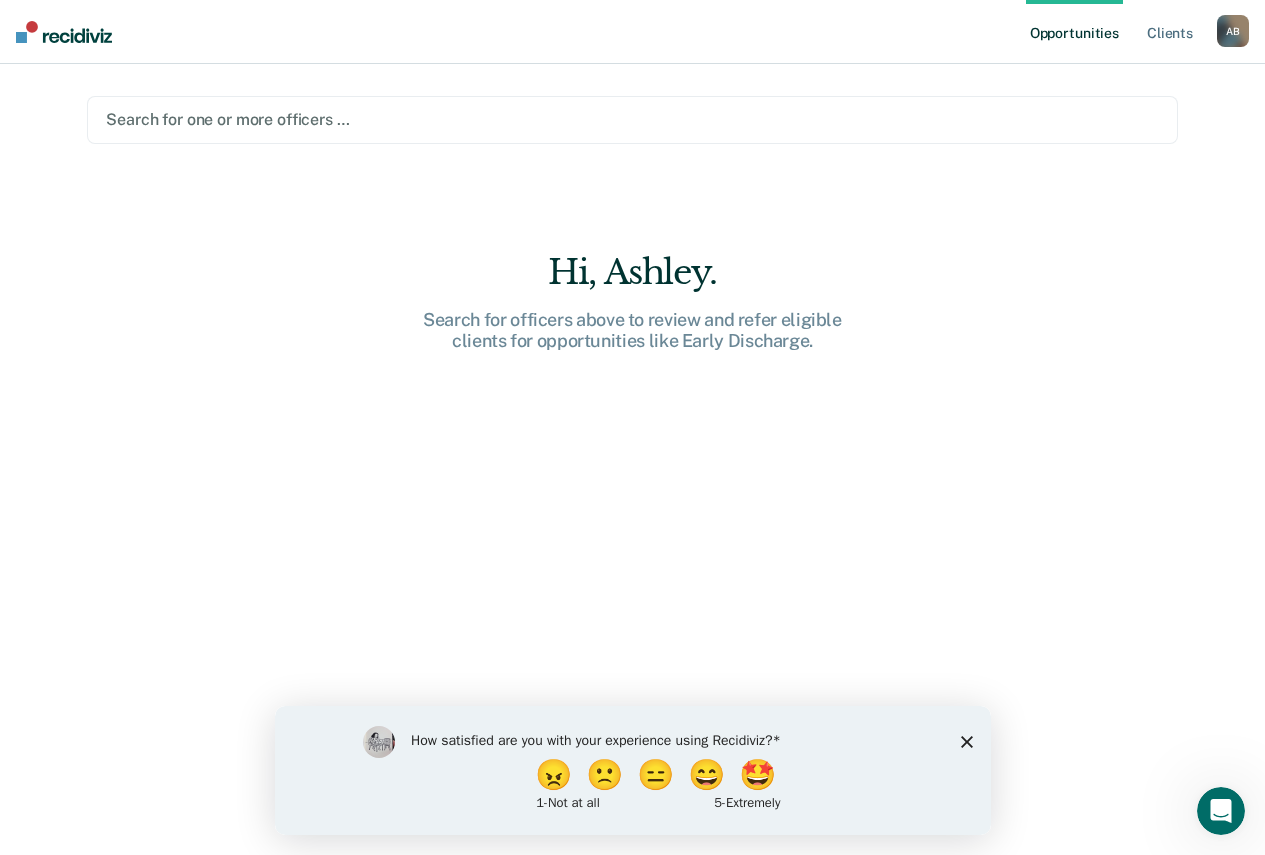 click on "Hi, Ashley." at bounding box center (633, 272) 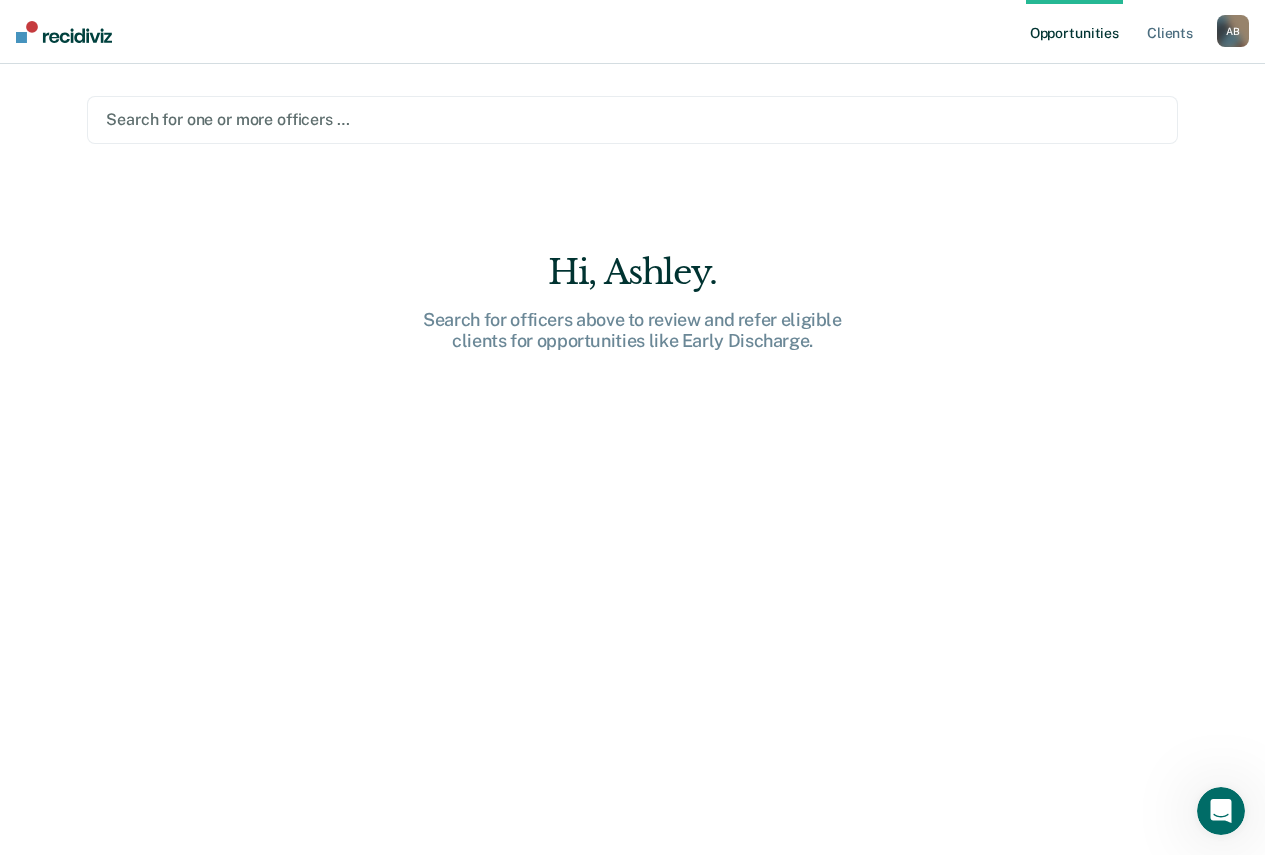 click on "Search for officers above to review and refer eligible clients for
opportunities like Early Discharge." at bounding box center (633, 330) 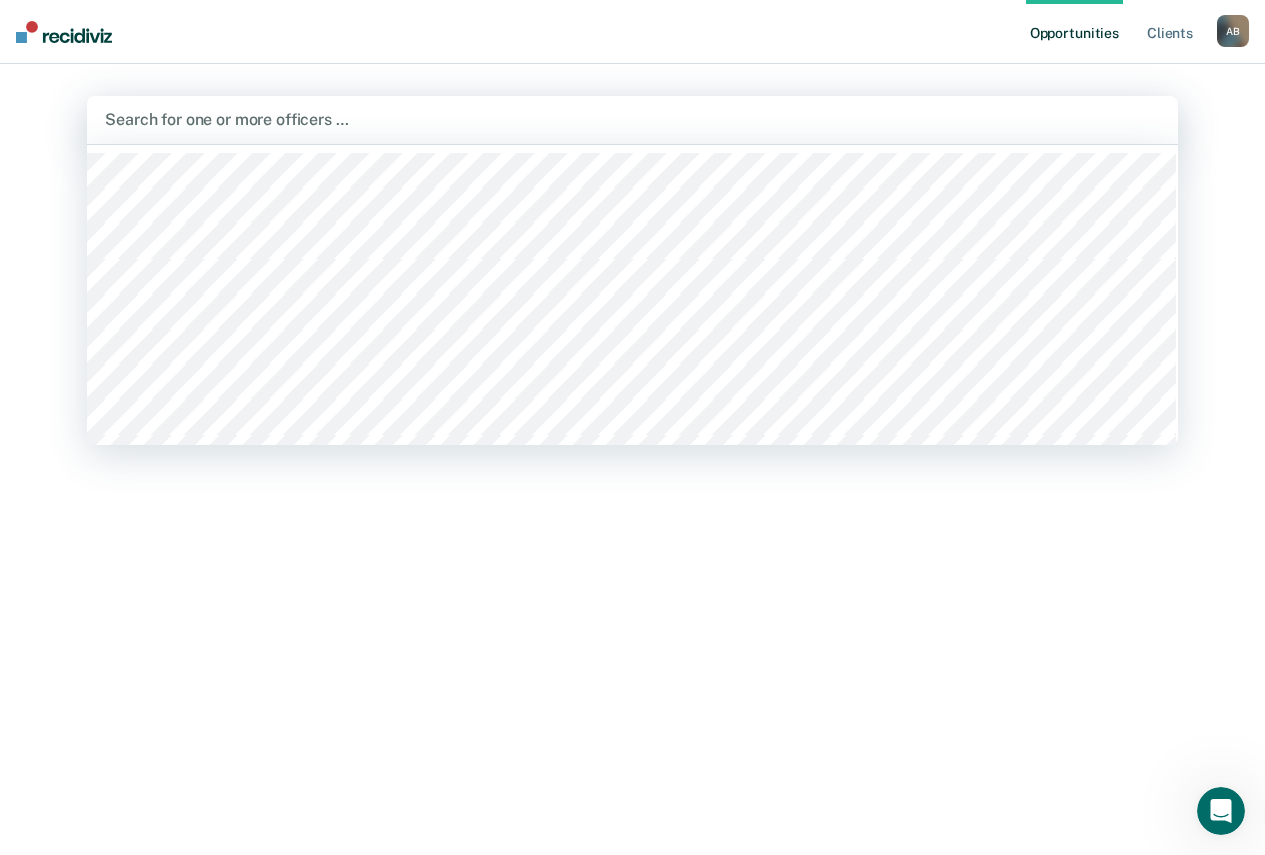 click at bounding box center (632, 119) 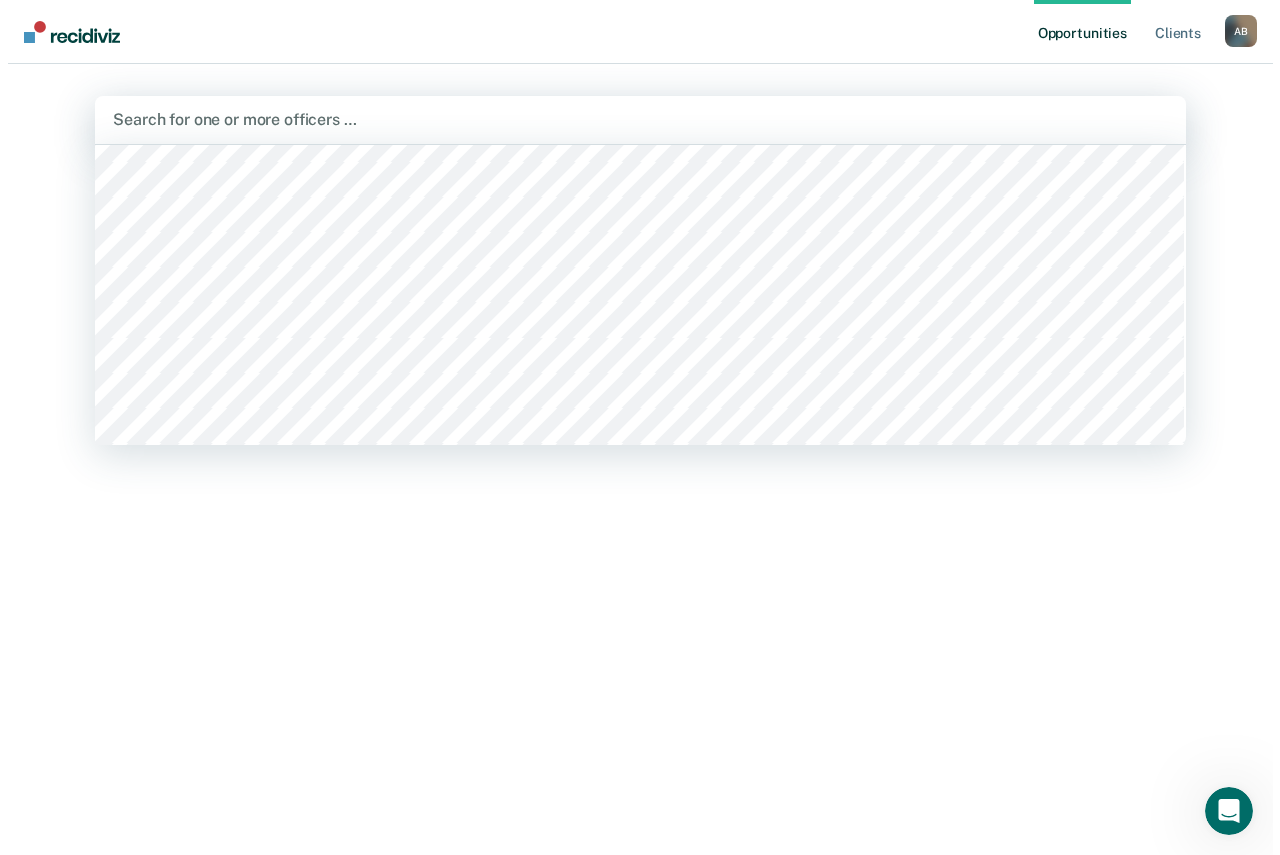 scroll, scrollTop: 900, scrollLeft: 0, axis: vertical 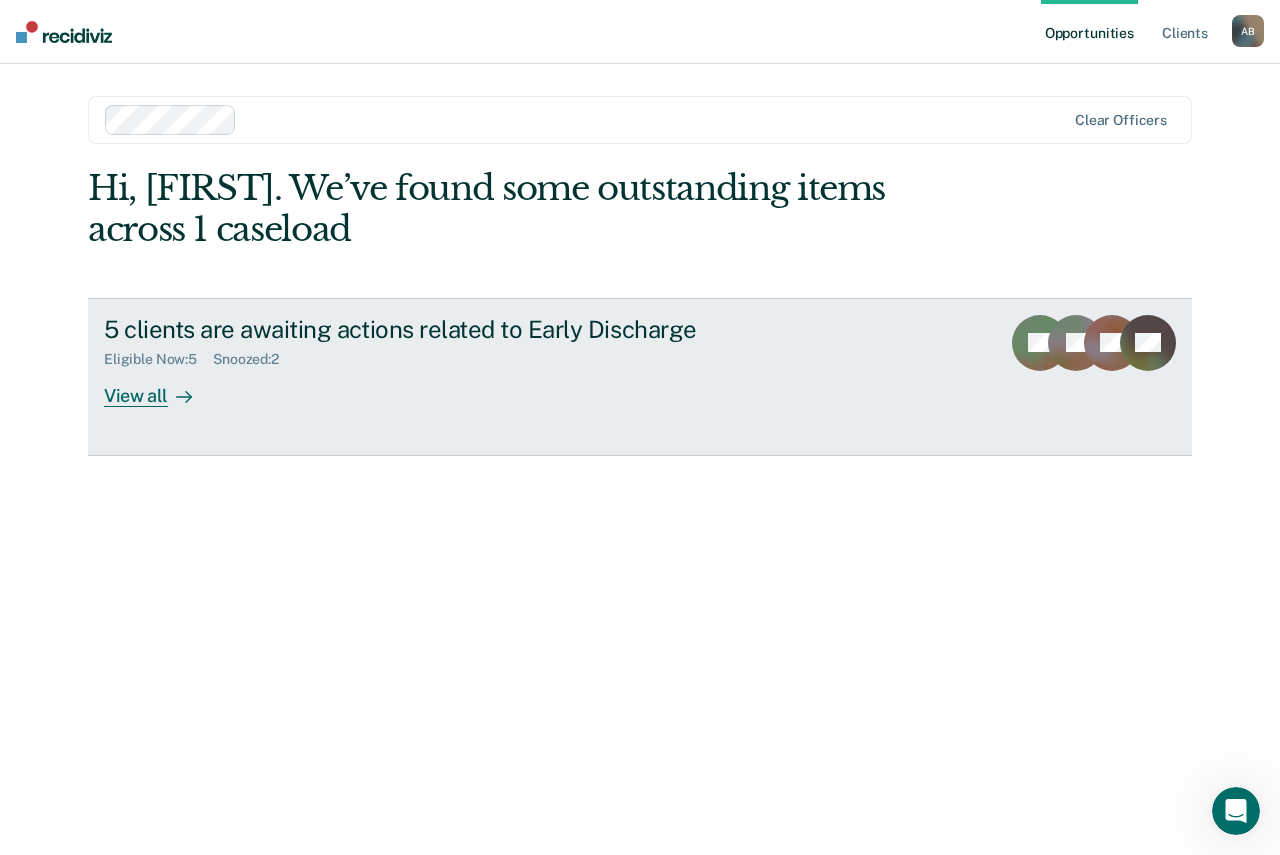 click on "View all" at bounding box center [160, 387] 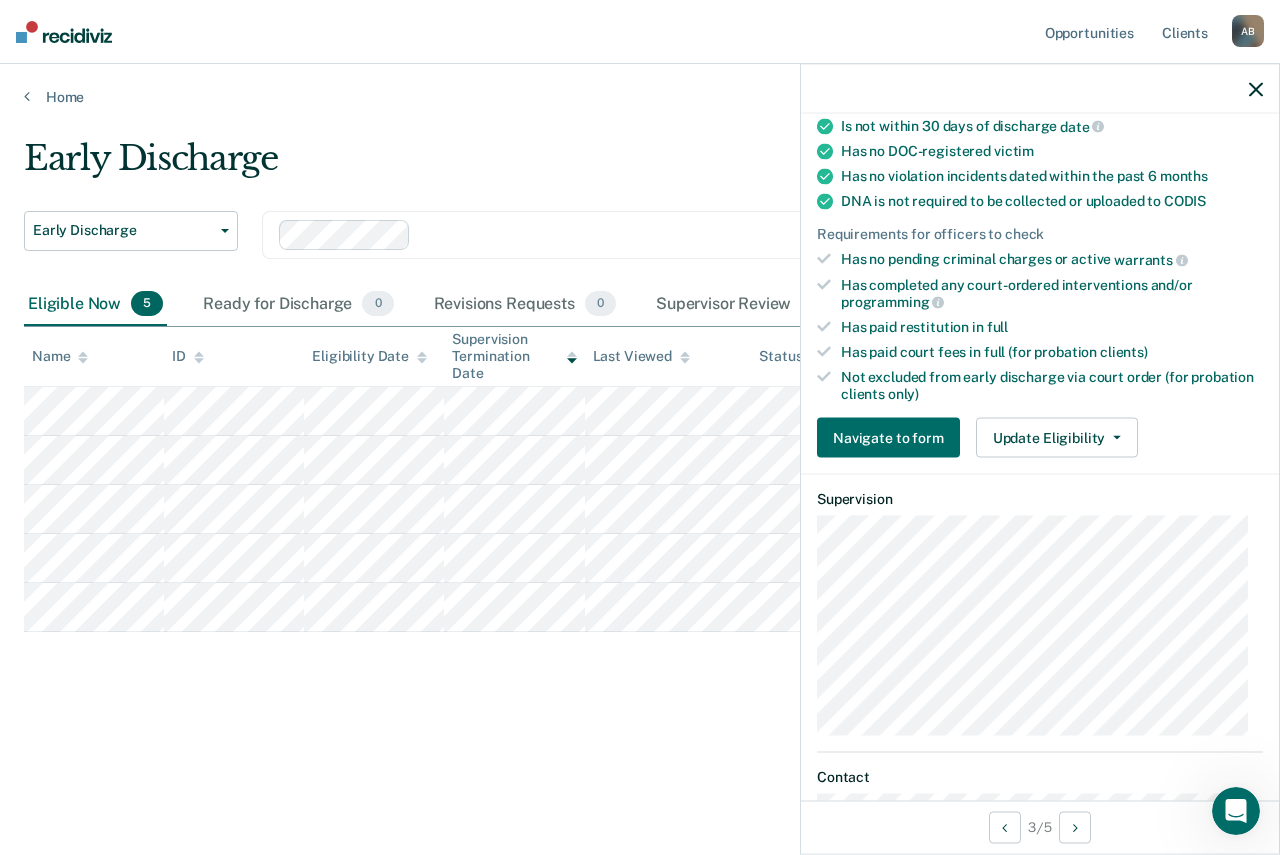 scroll, scrollTop: 532, scrollLeft: 0, axis: vertical 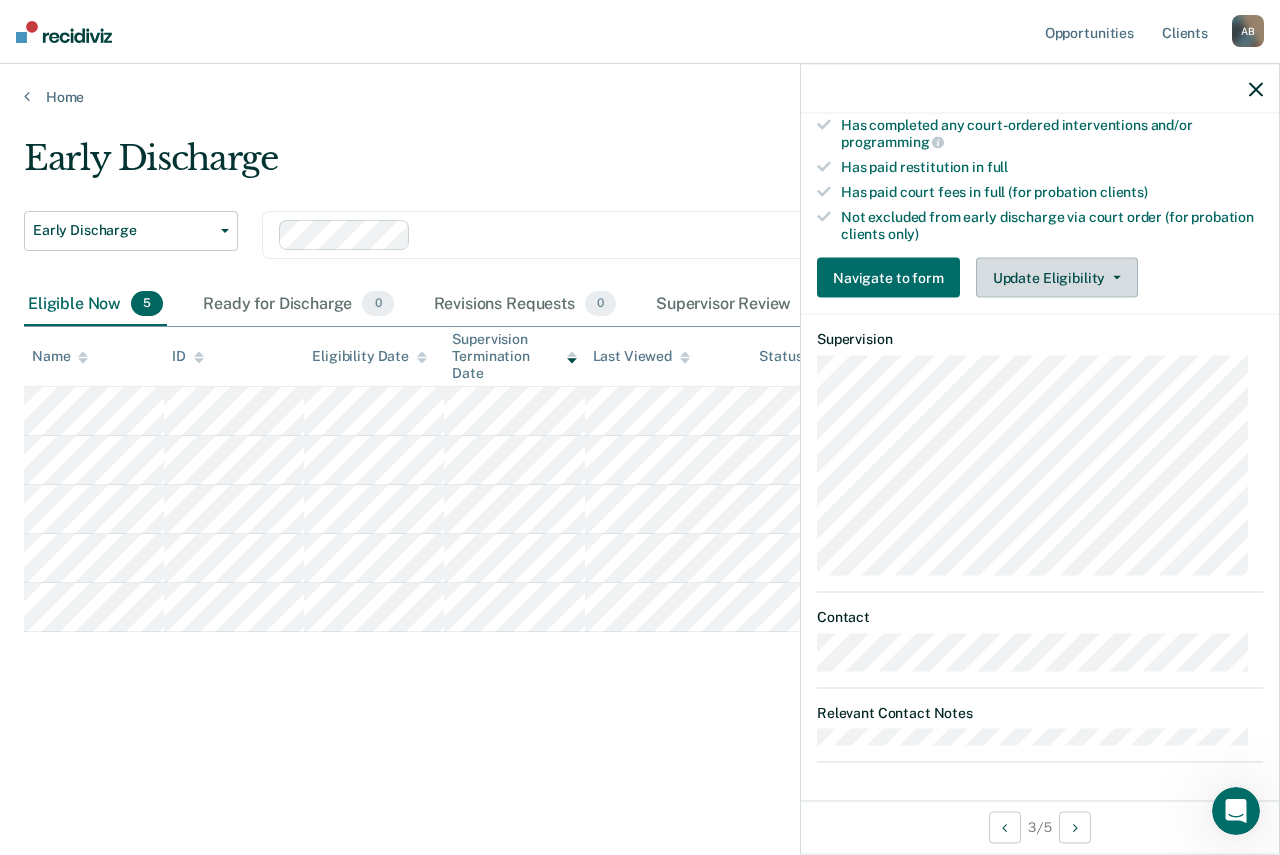 click on "Update Eligibility" at bounding box center (1057, 278) 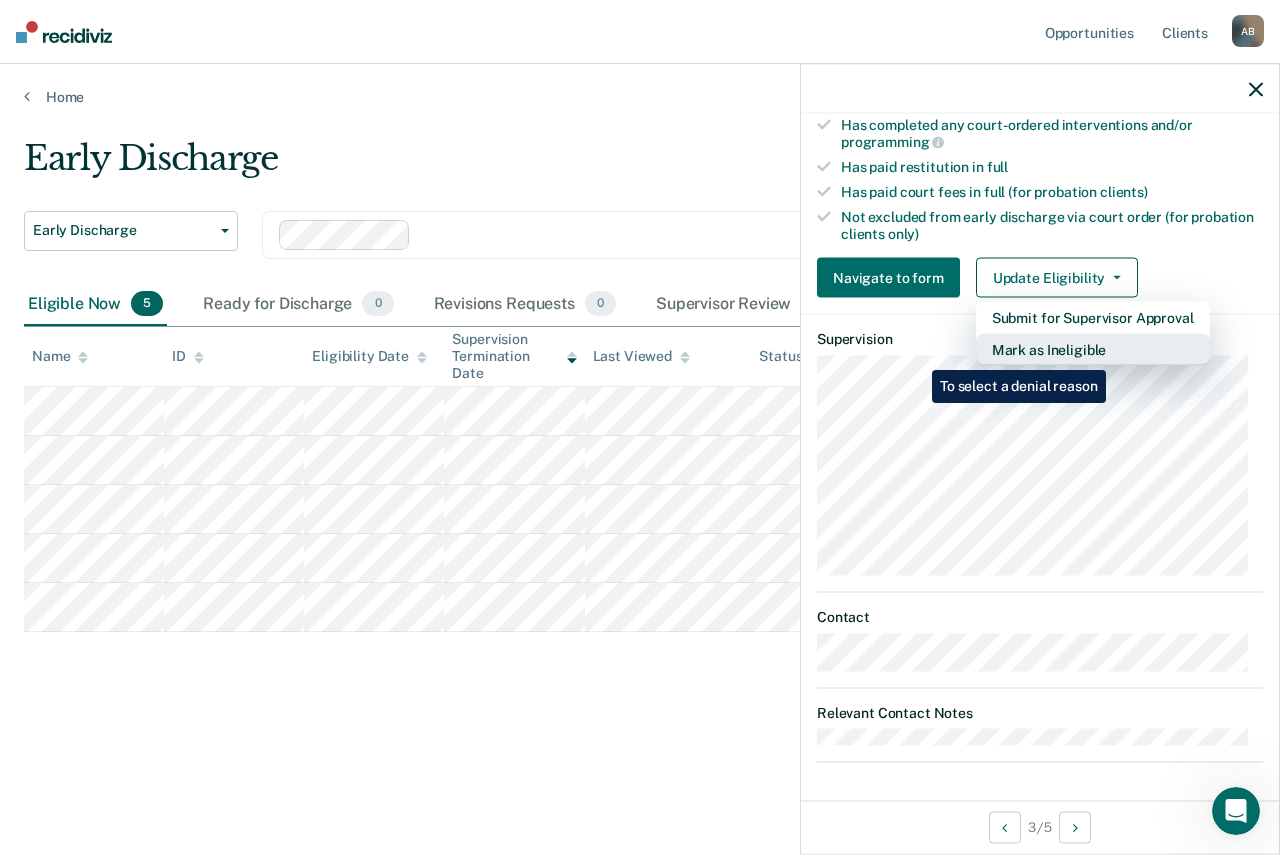 click on "Mark as Ineligible" at bounding box center (1093, 350) 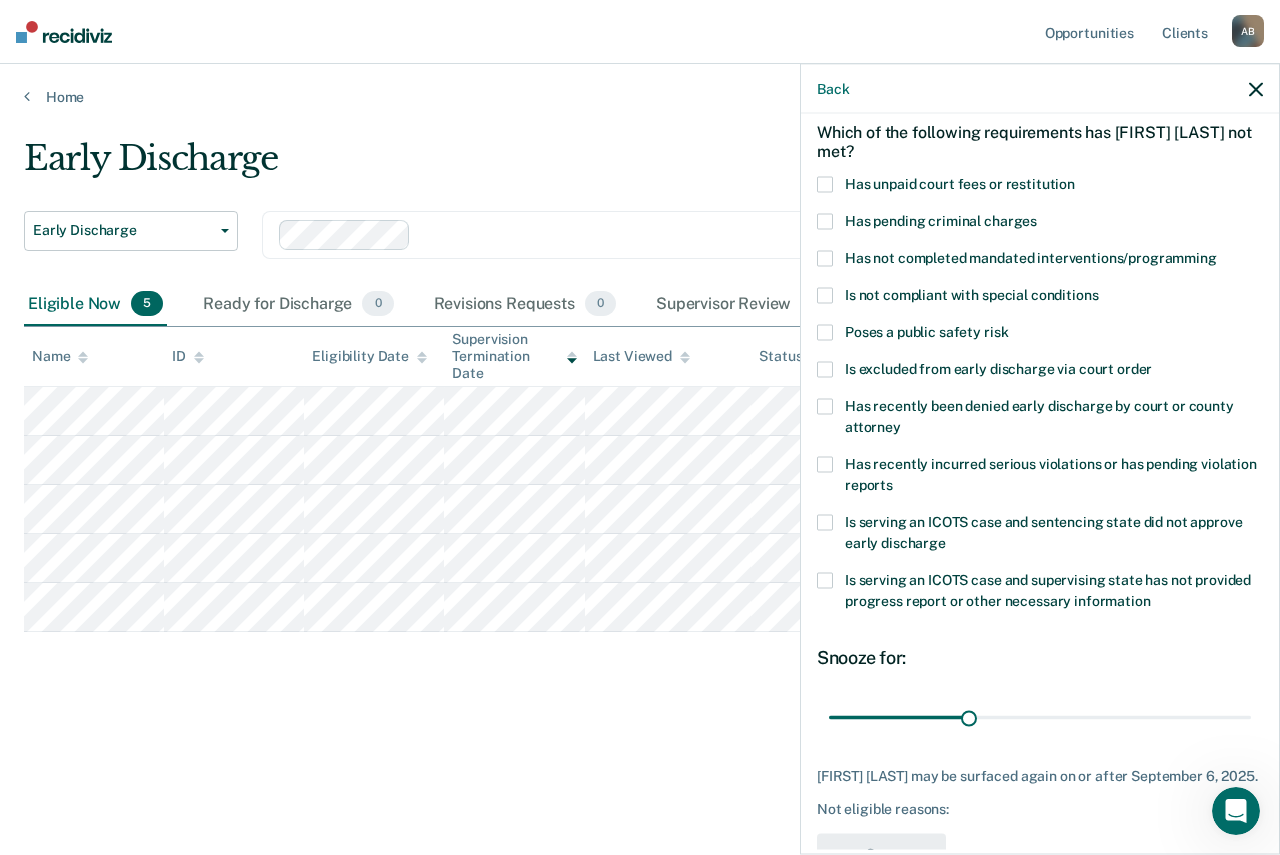 scroll, scrollTop: 0, scrollLeft: 0, axis: both 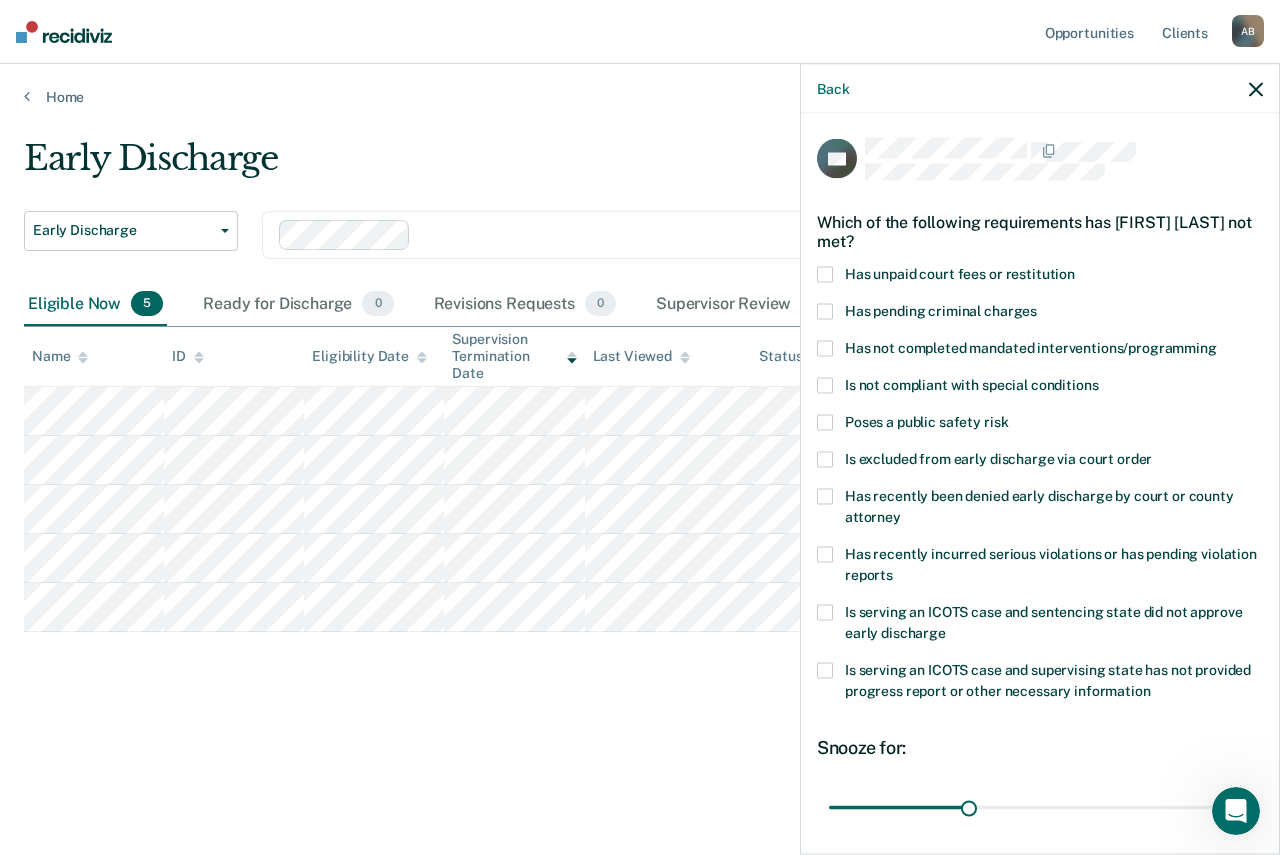 click at bounding box center [825, 275] 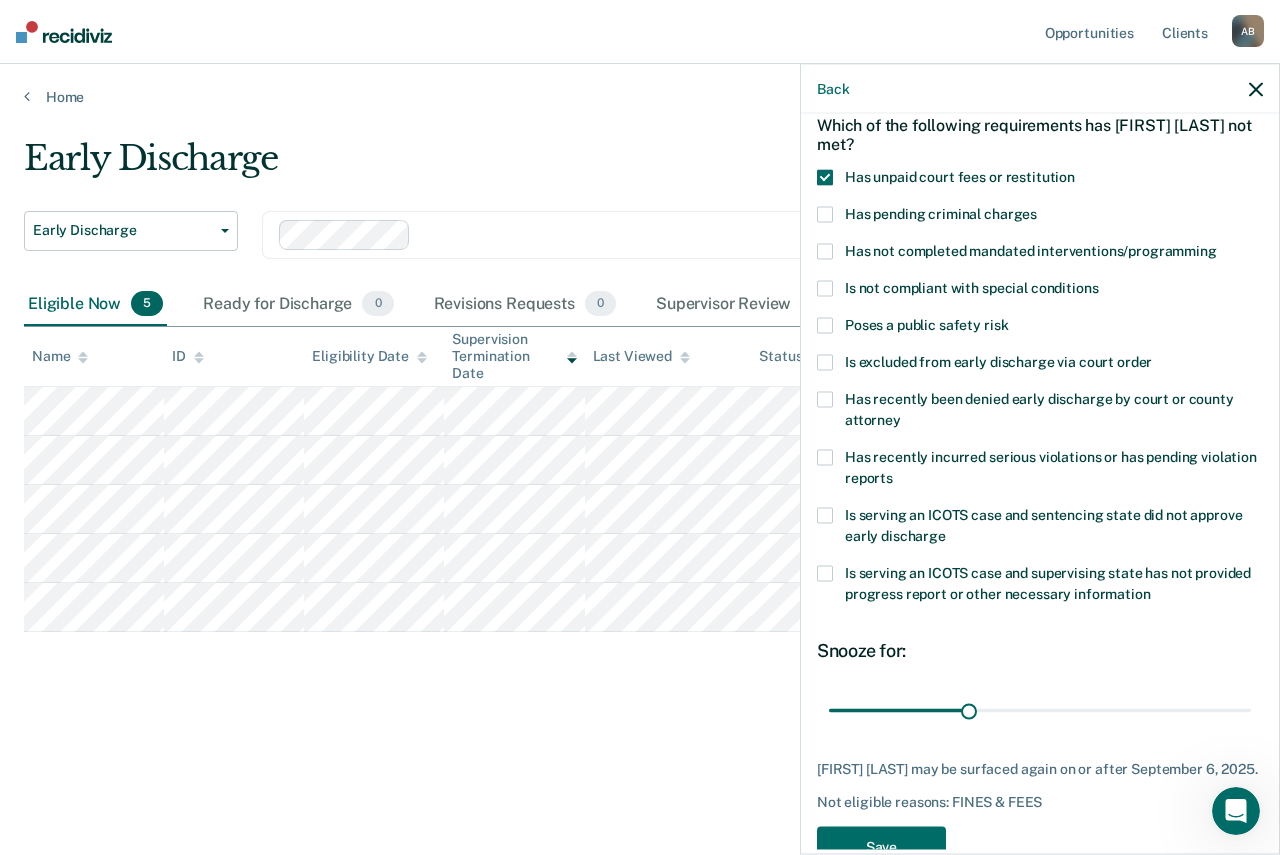 scroll, scrollTop: 165, scrollLeft: 0, axis: vertical 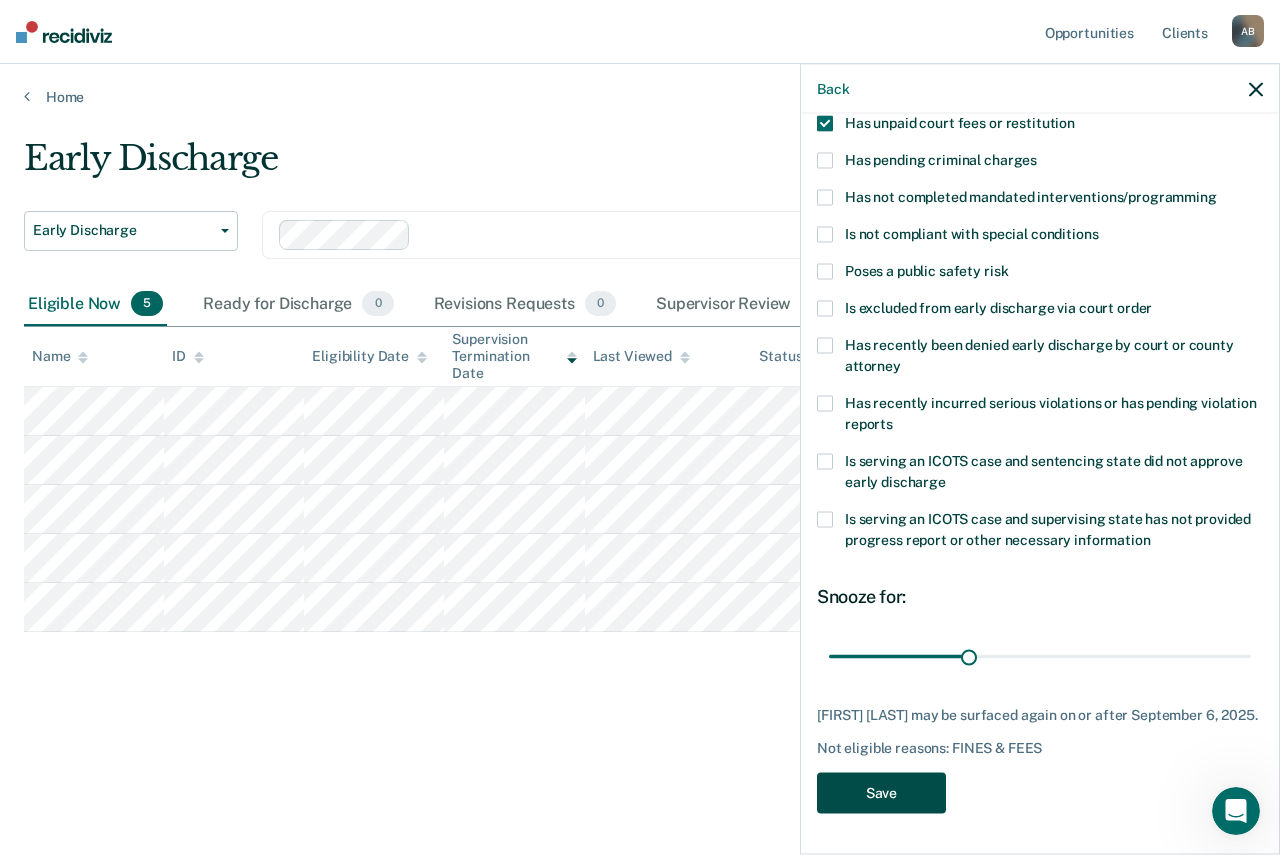 click on "Save" at bounding box center [881, 793] 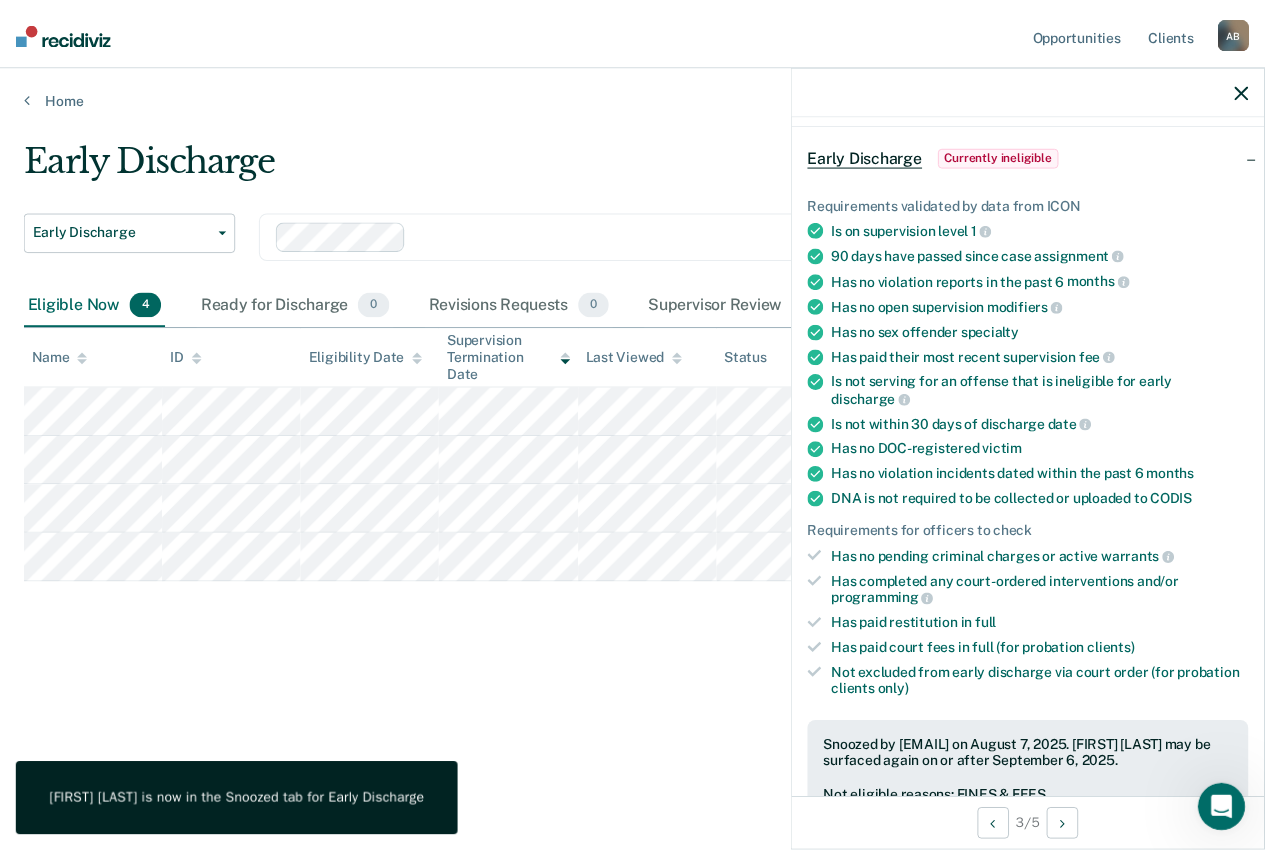 scroll, scrollTop: 0, scrollLeft: 0, axis: both 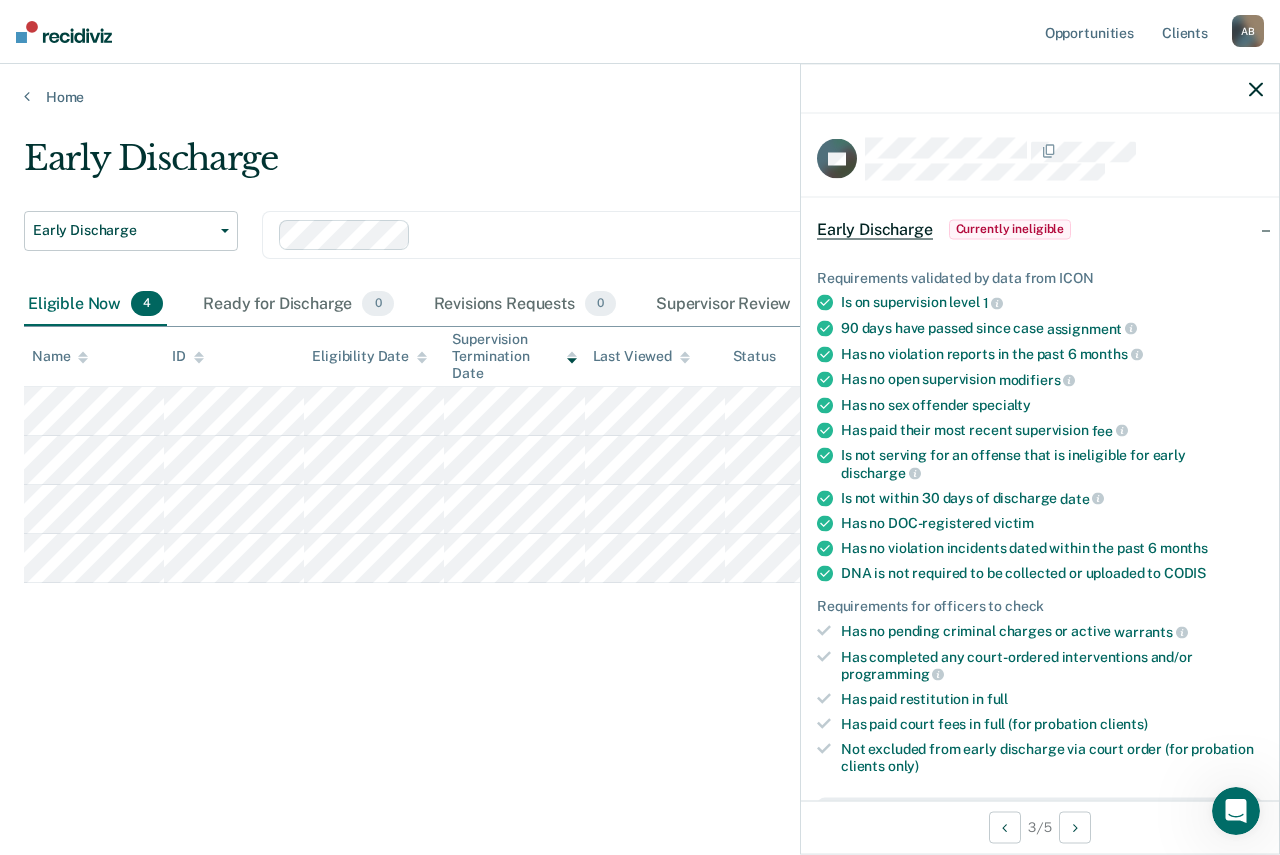click 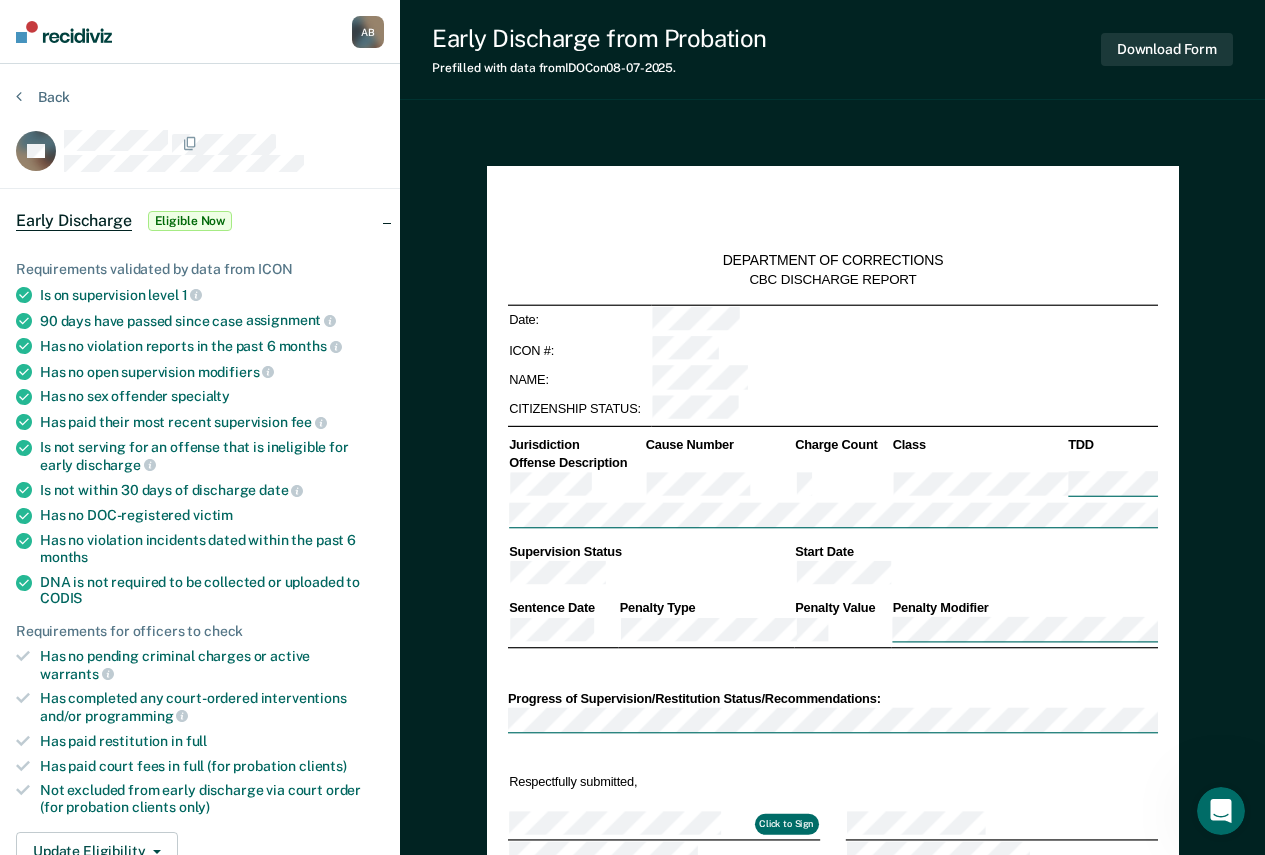 type on "x" 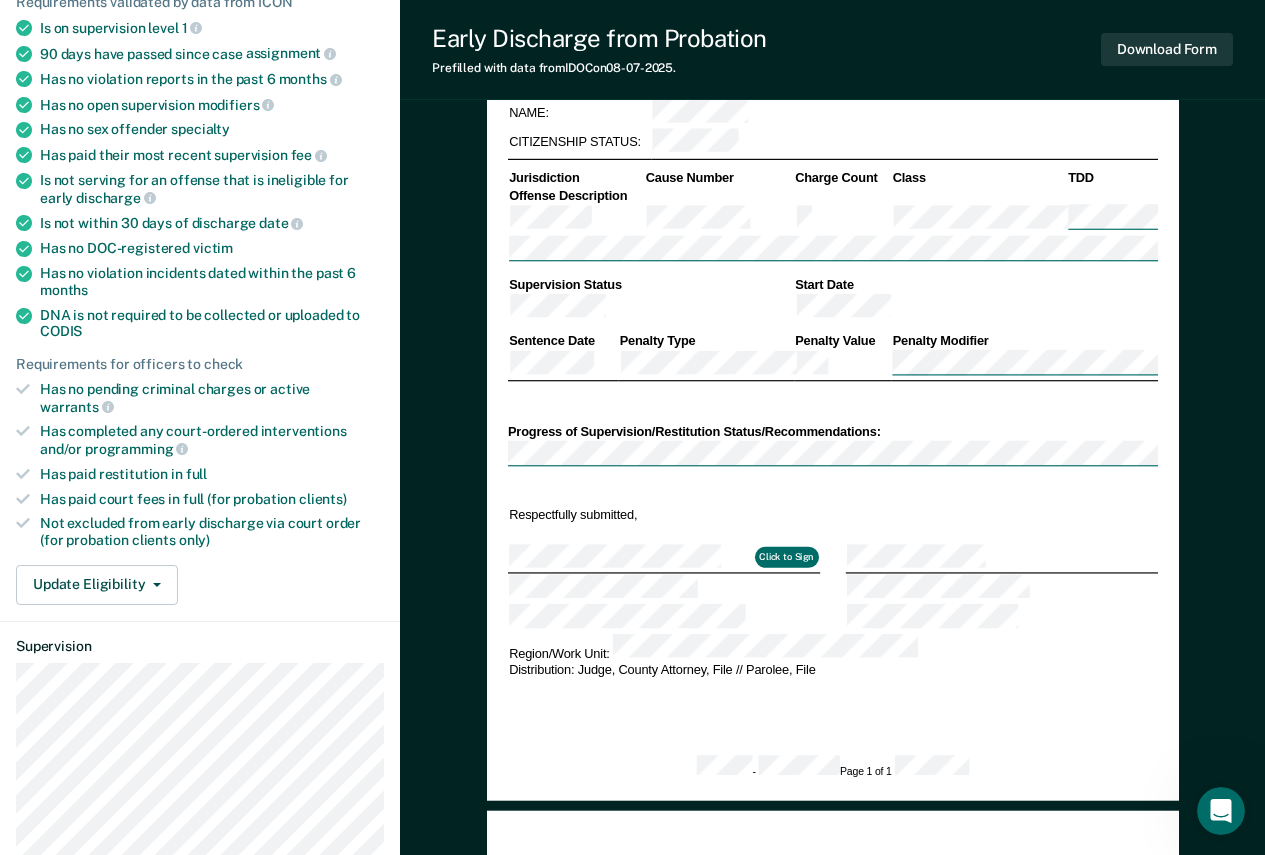 scroll, scrollTop: 81, scrollLeft: 0, axis: vertical 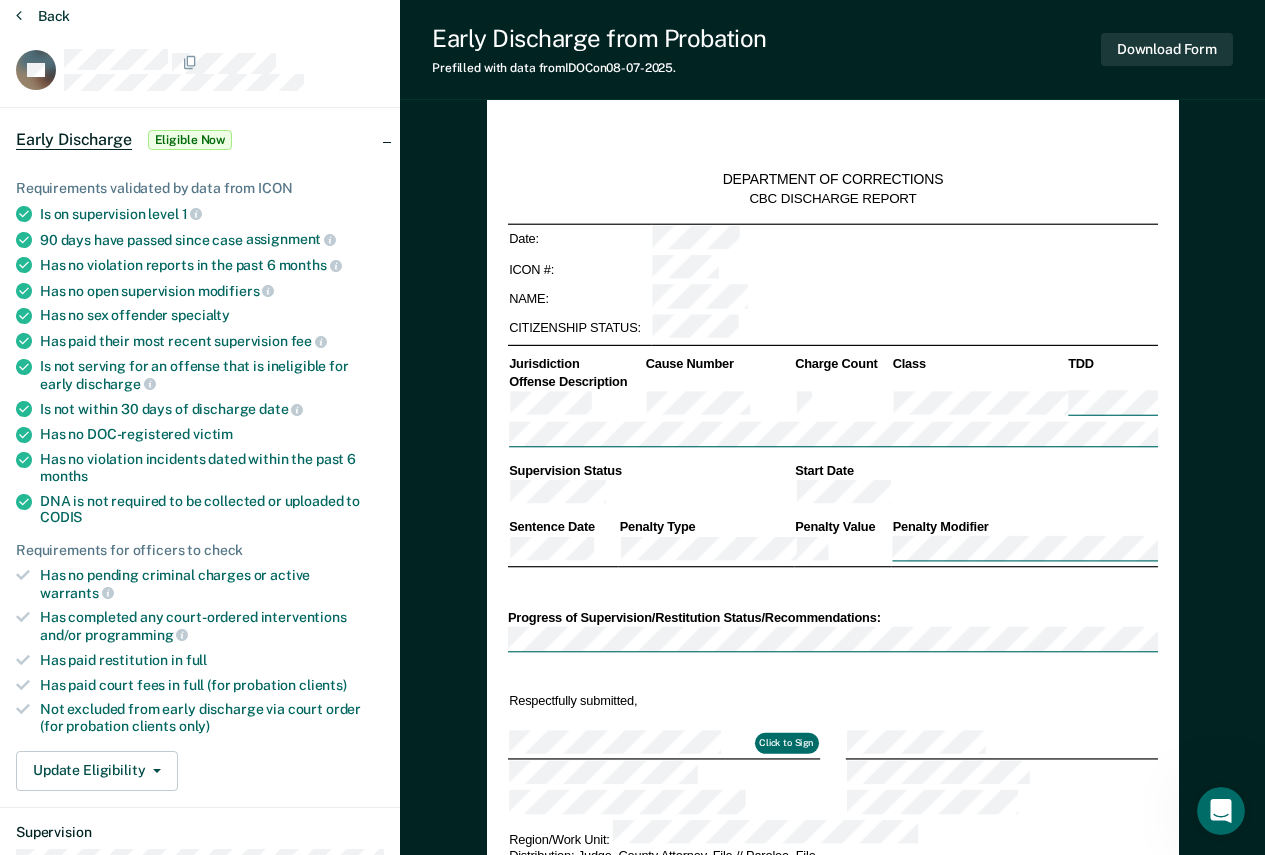 click on "Back" at bounding box center [43, 16] 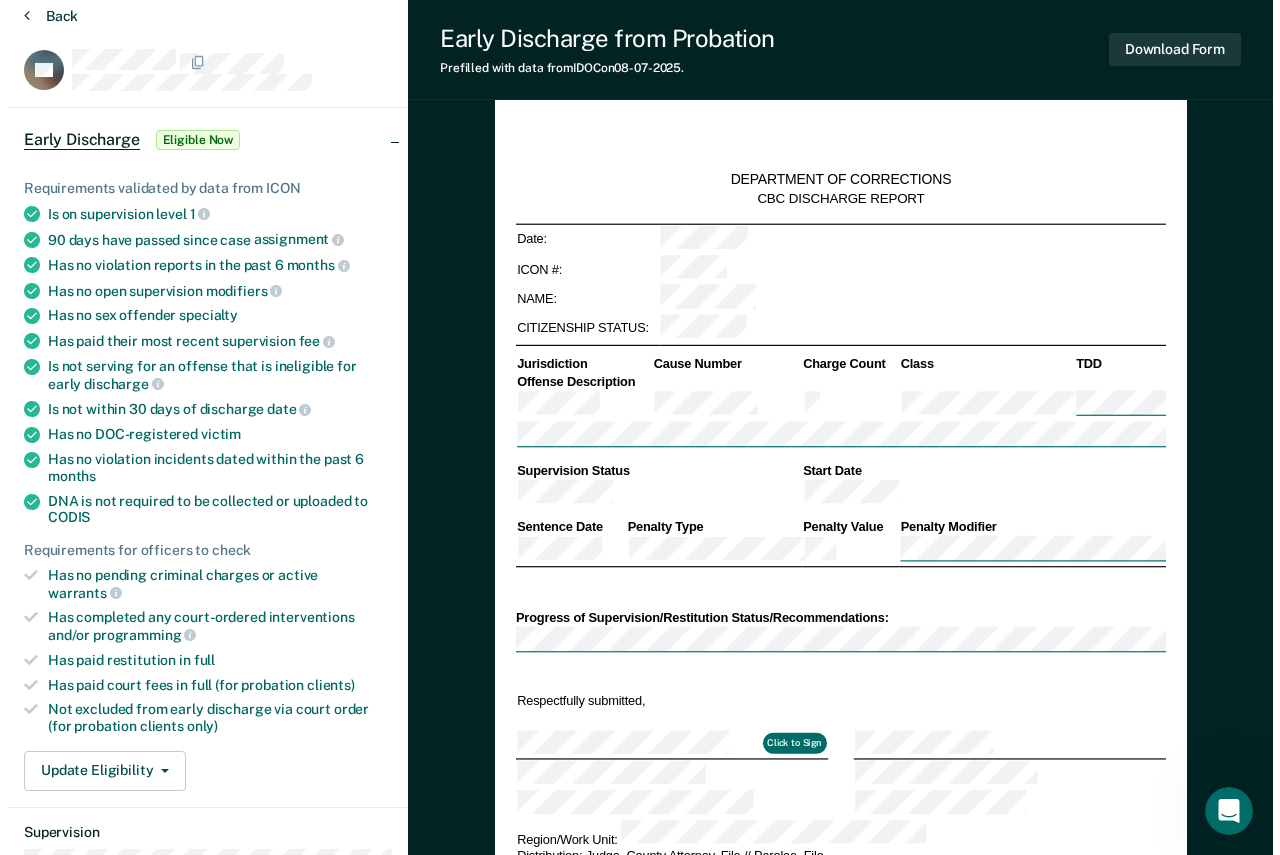 scroll, scrollTop: 0, scrollLeft: 0, axis: both 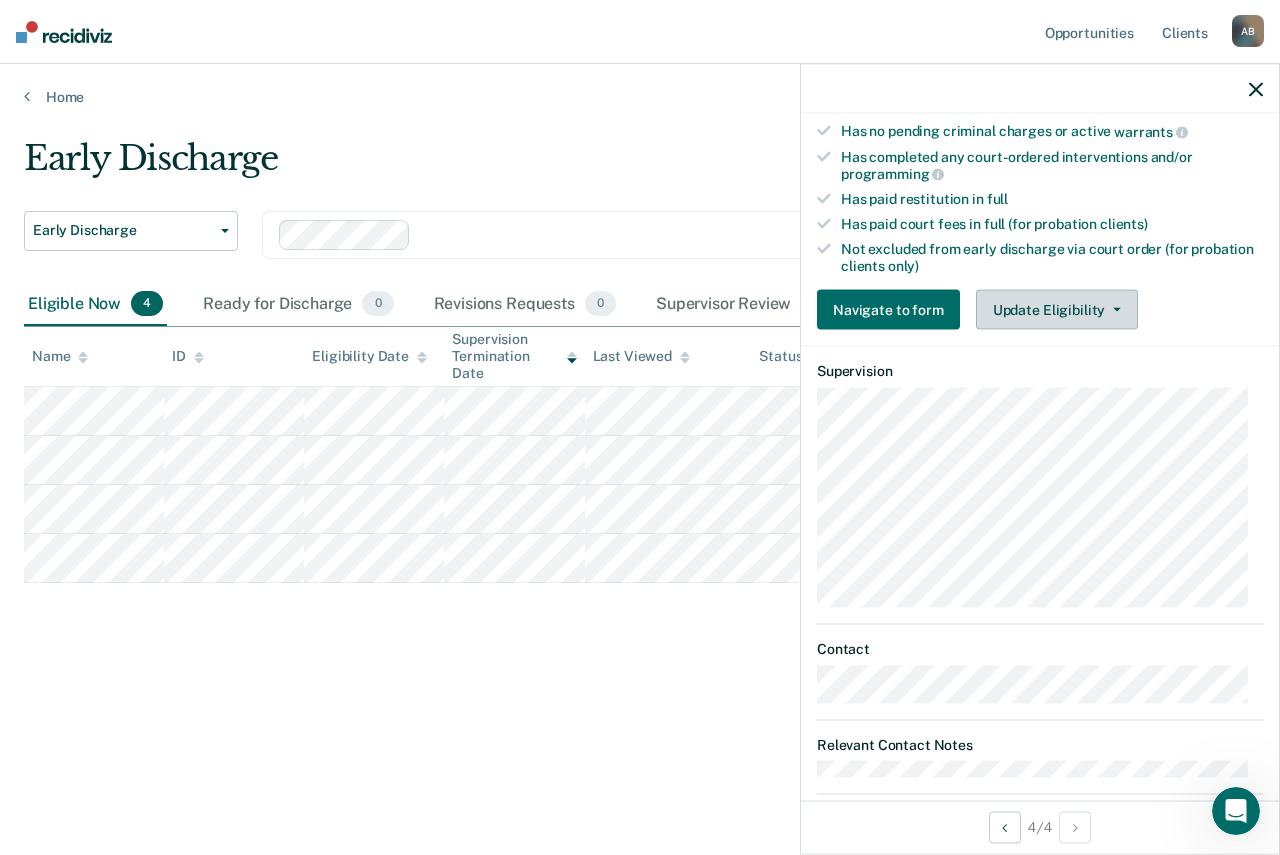 click on "Update Eligibility" at bounding box center (1057, 310) 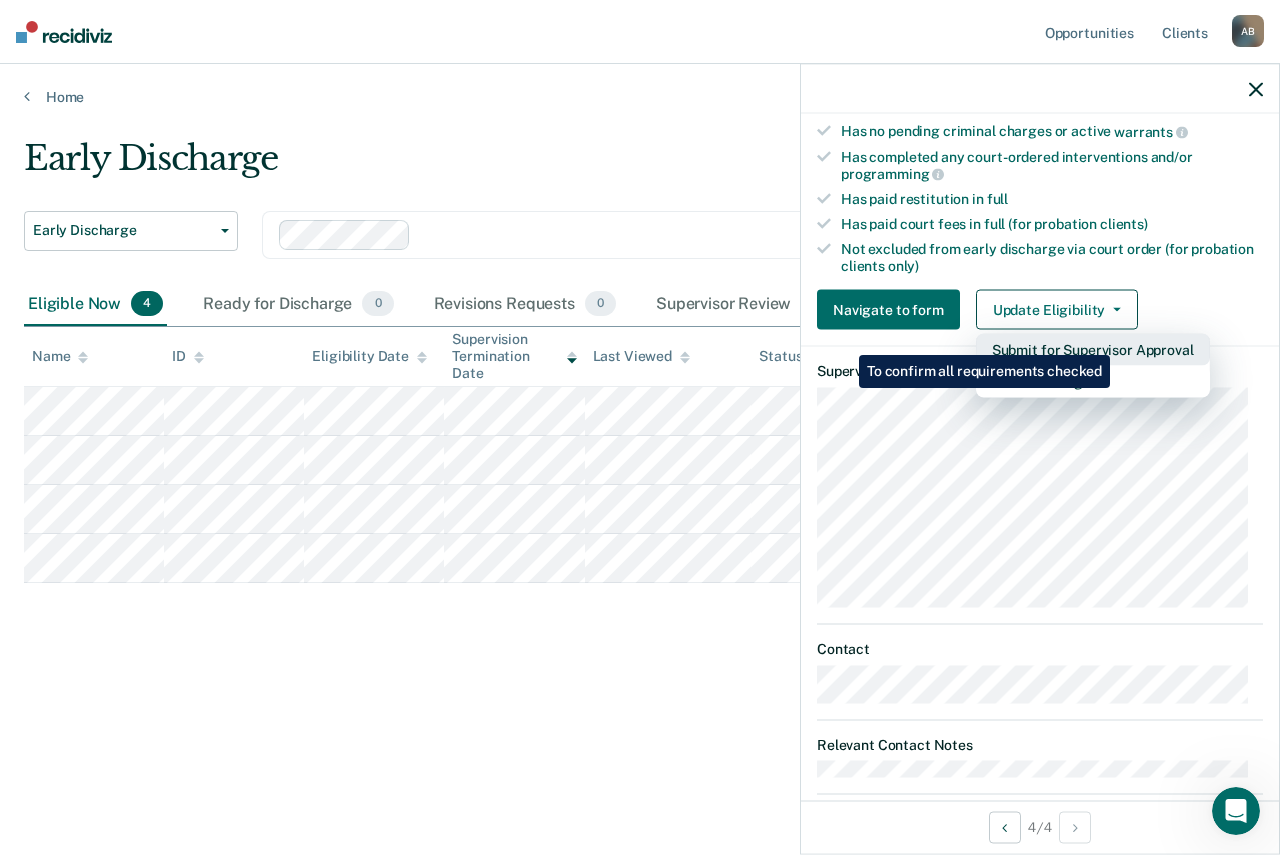 click on "Submit for Supervisor Approval" at bounding box center [1093, 350] 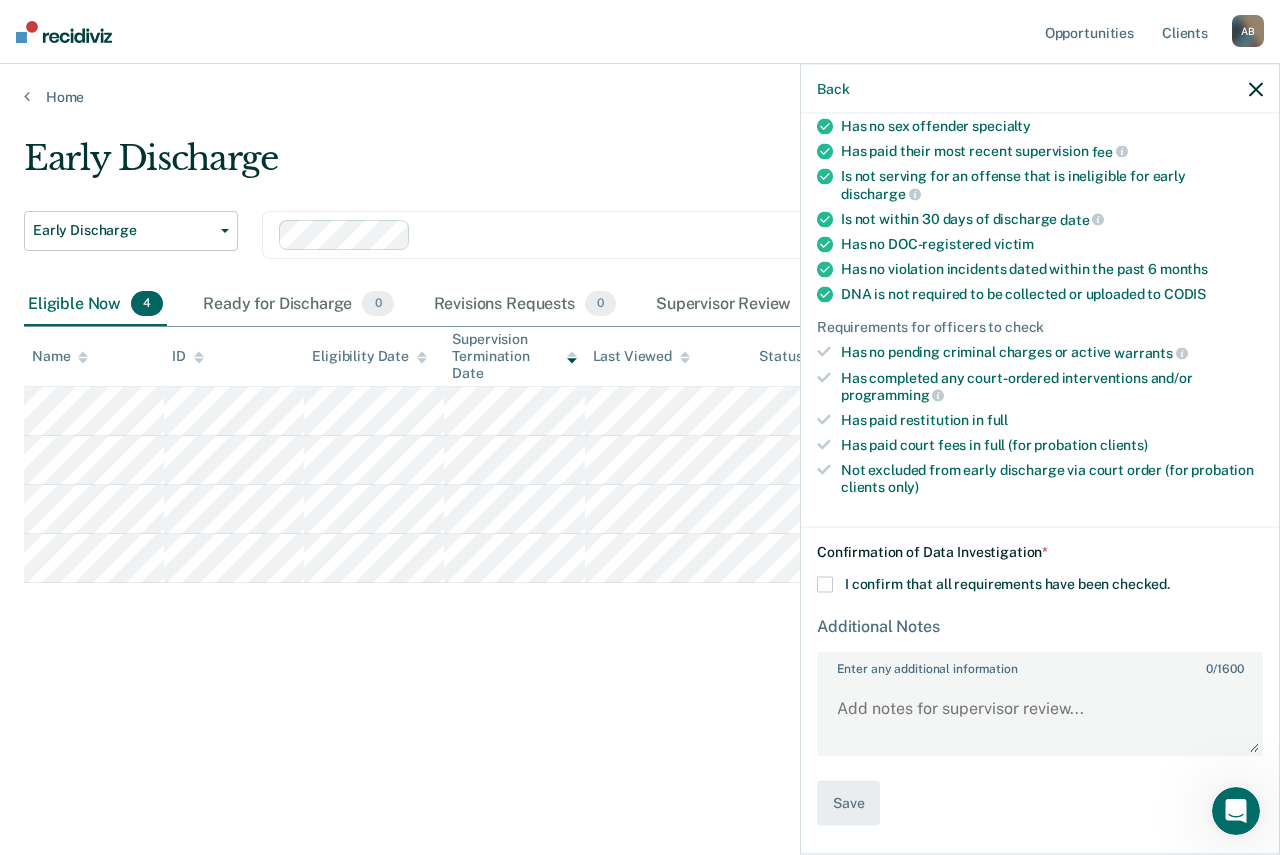 scroll, scrollTop: 276, scrollLeft: 0, axis: vertical 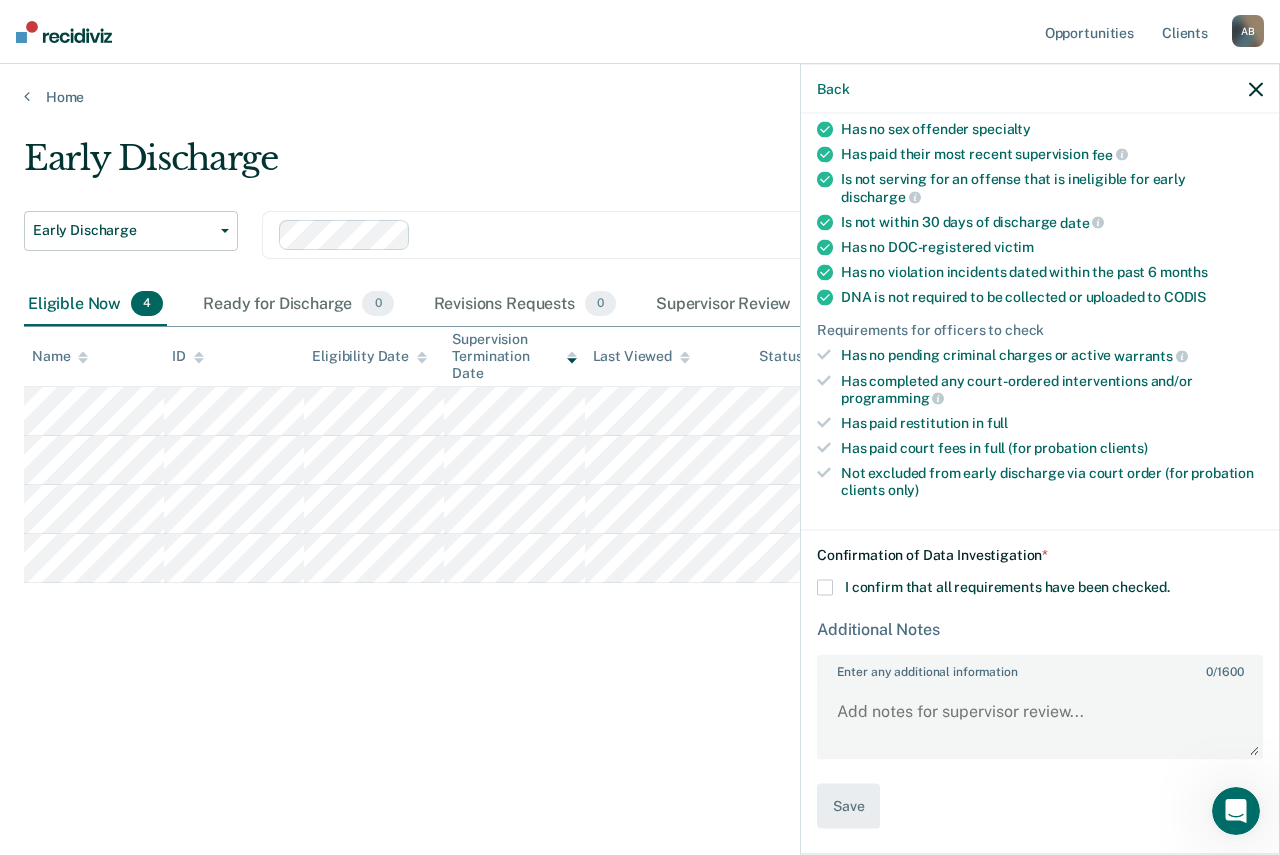click at bounding box center [825, 588] 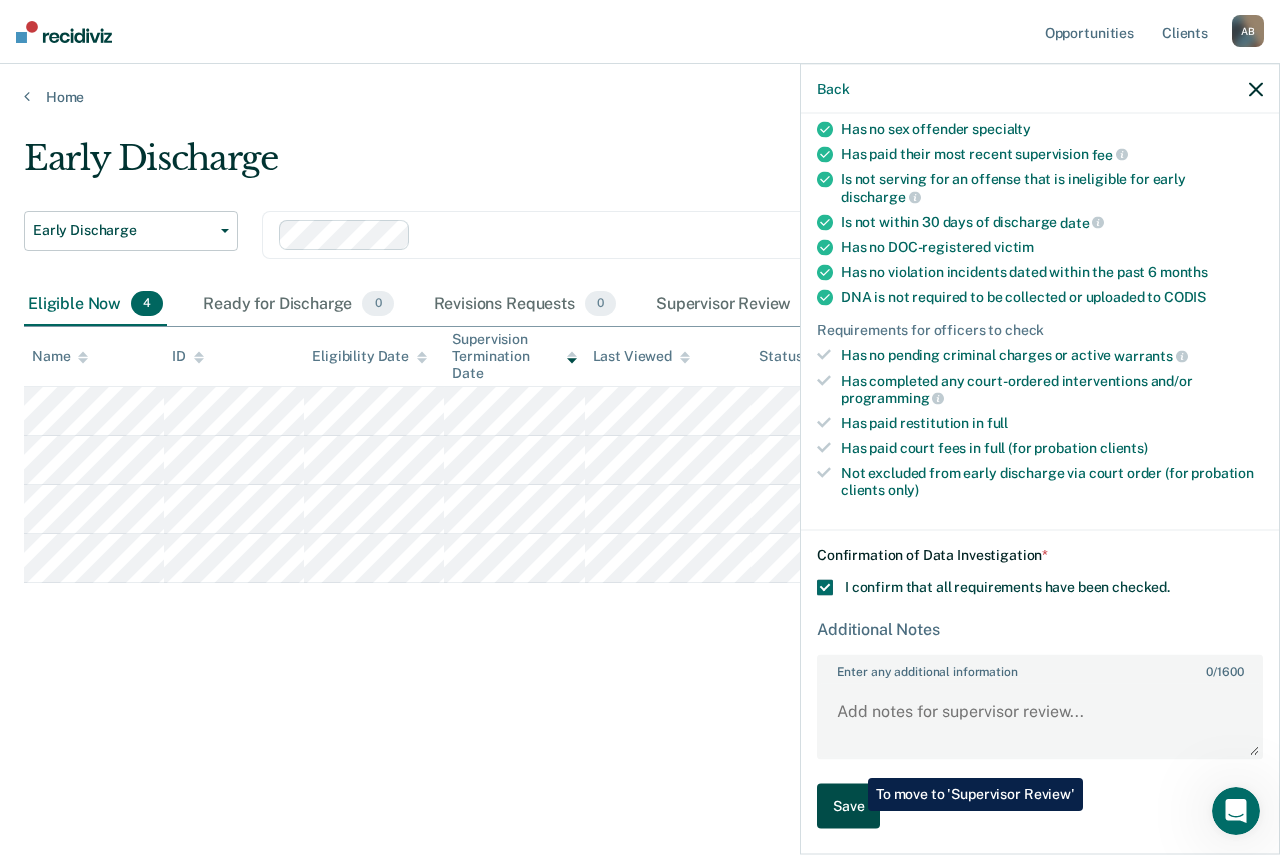 click on "Save" at bounding box center (848, 806) 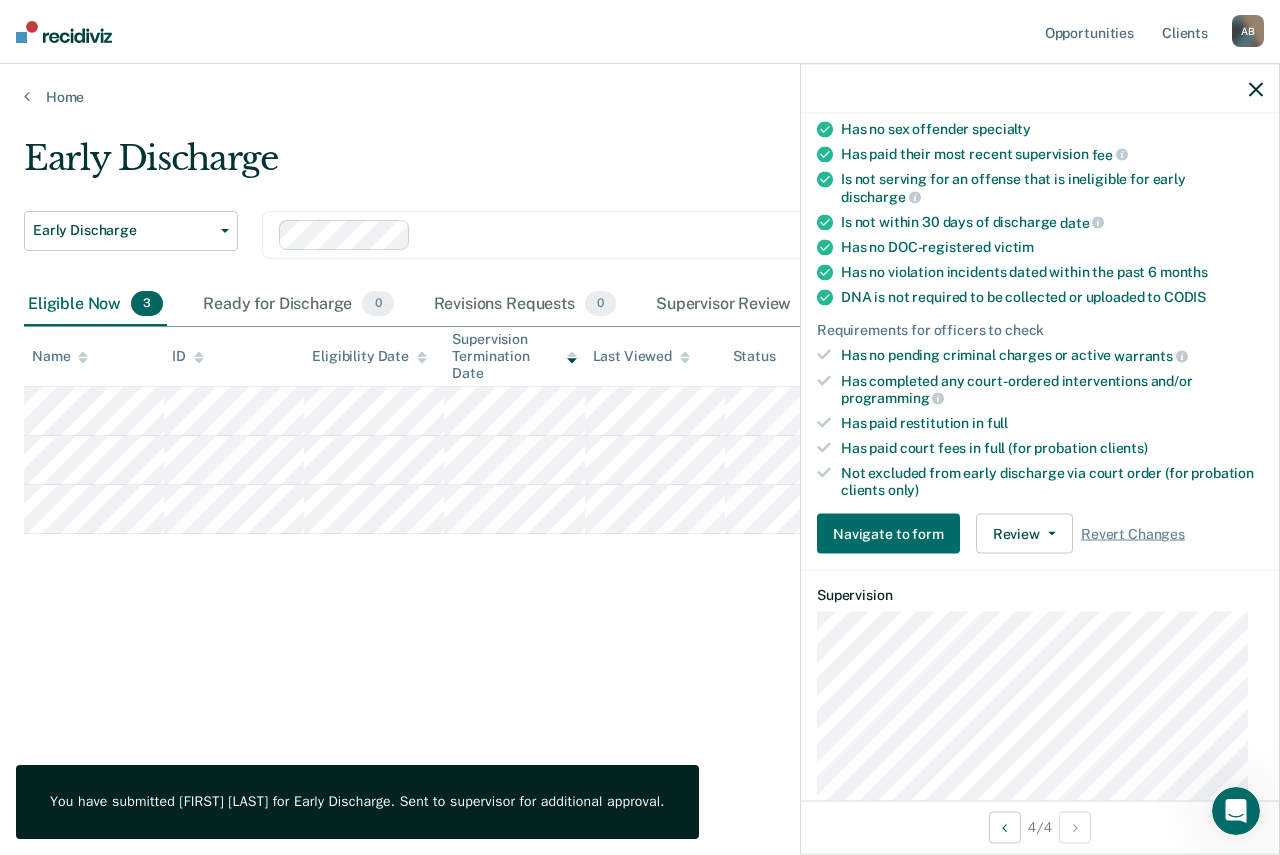 click 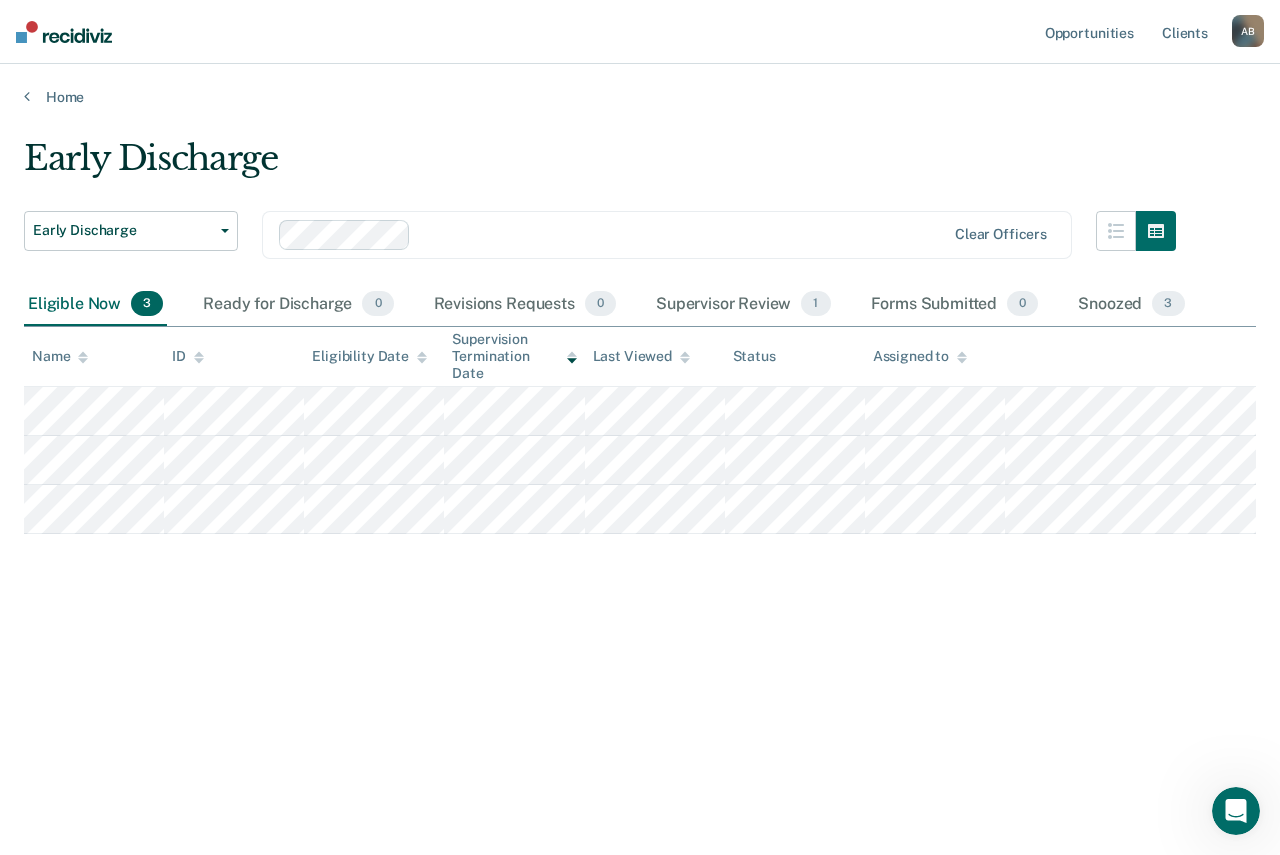 drag, startPoint x: 1132, startPoint y: 0, endPoint x: 669, endPoint y: 121, distance: 478.5499 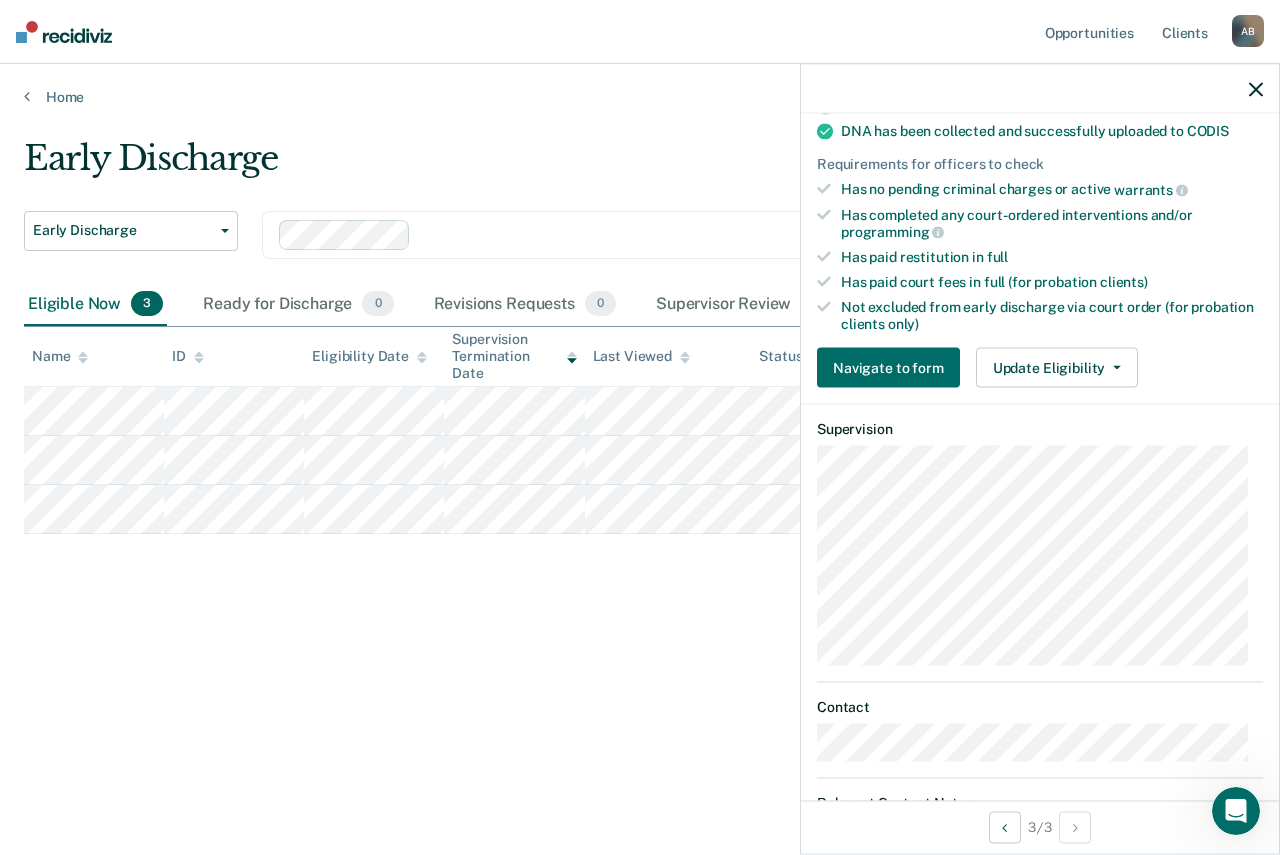 scroll, scrollTop: 500, scrollLeft: 0, axis: vertical 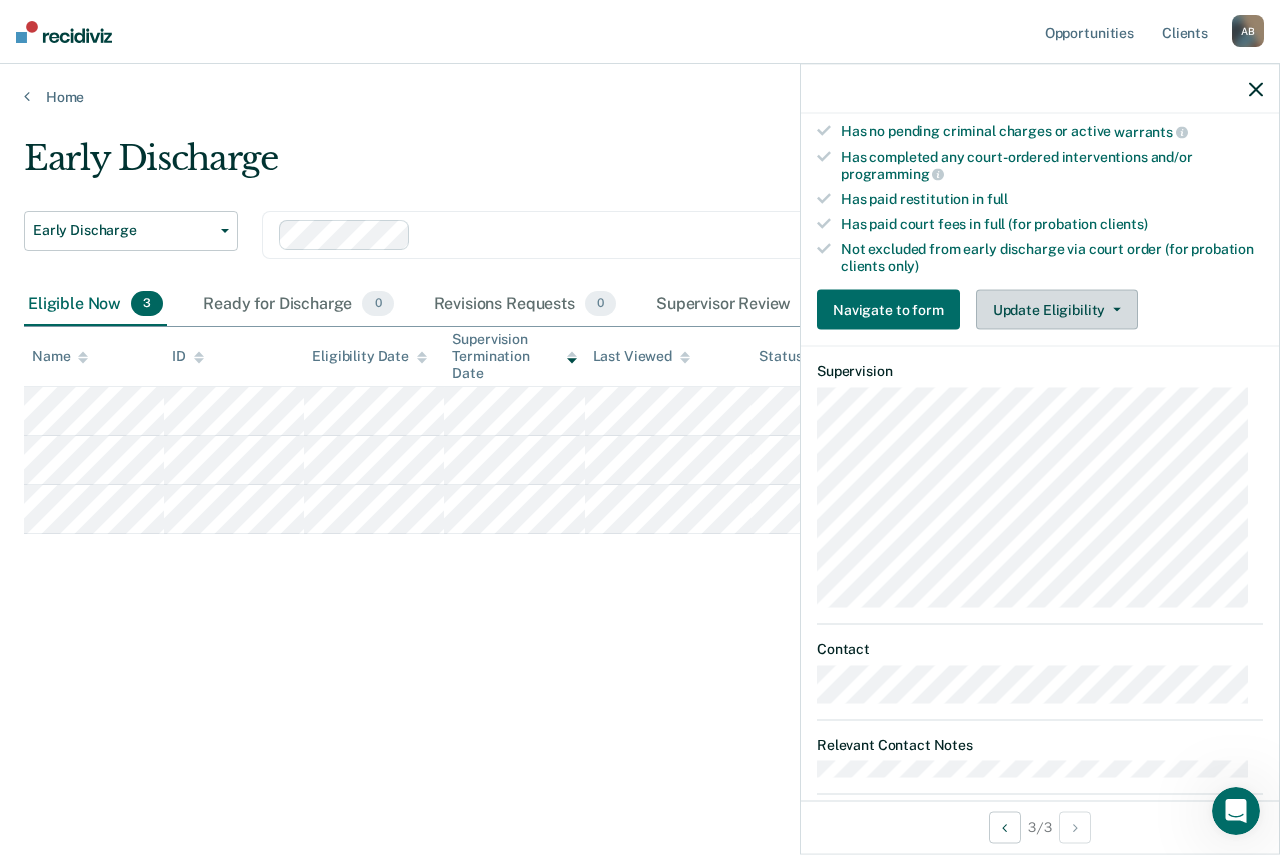 click at bounding box center (1113, 310) 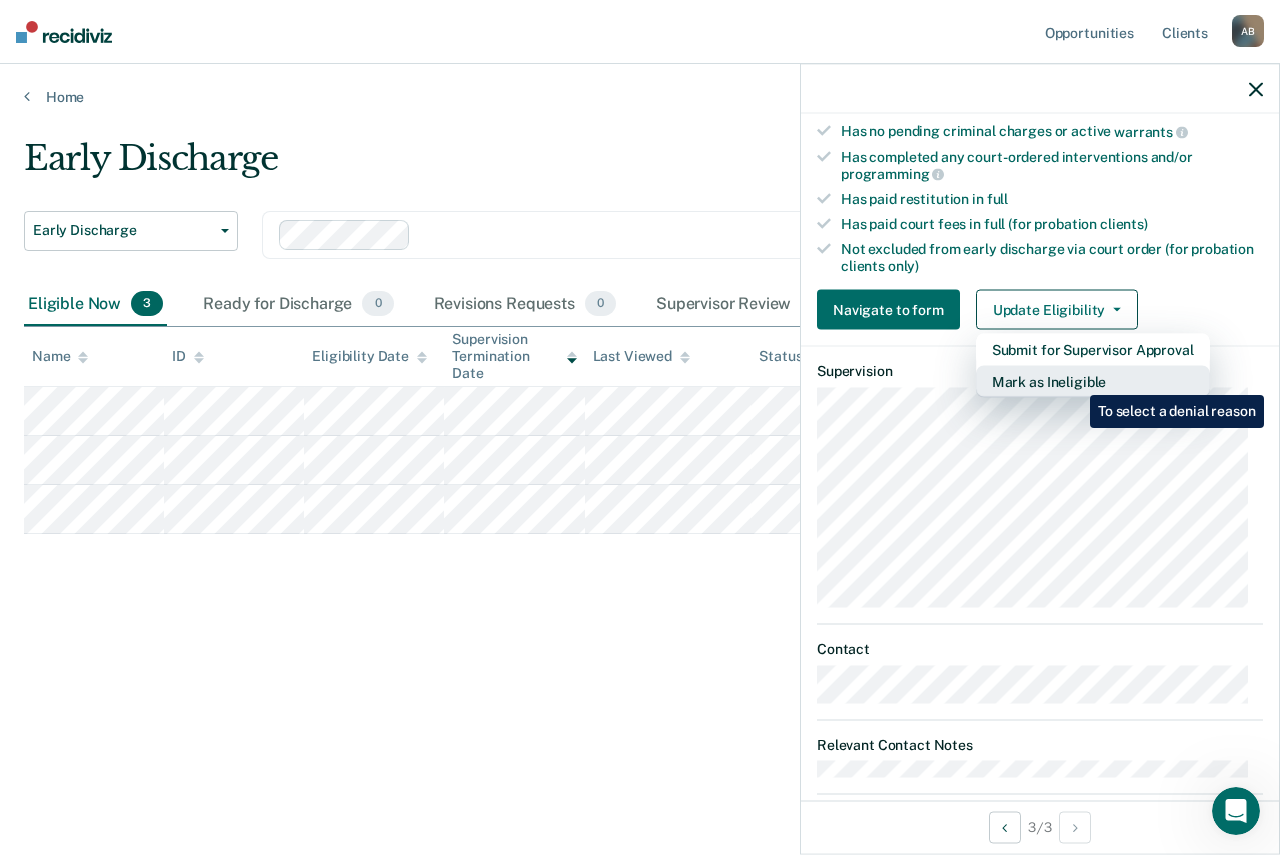 click on "Mark as Ineligible" at bounding box center [1093, 382] 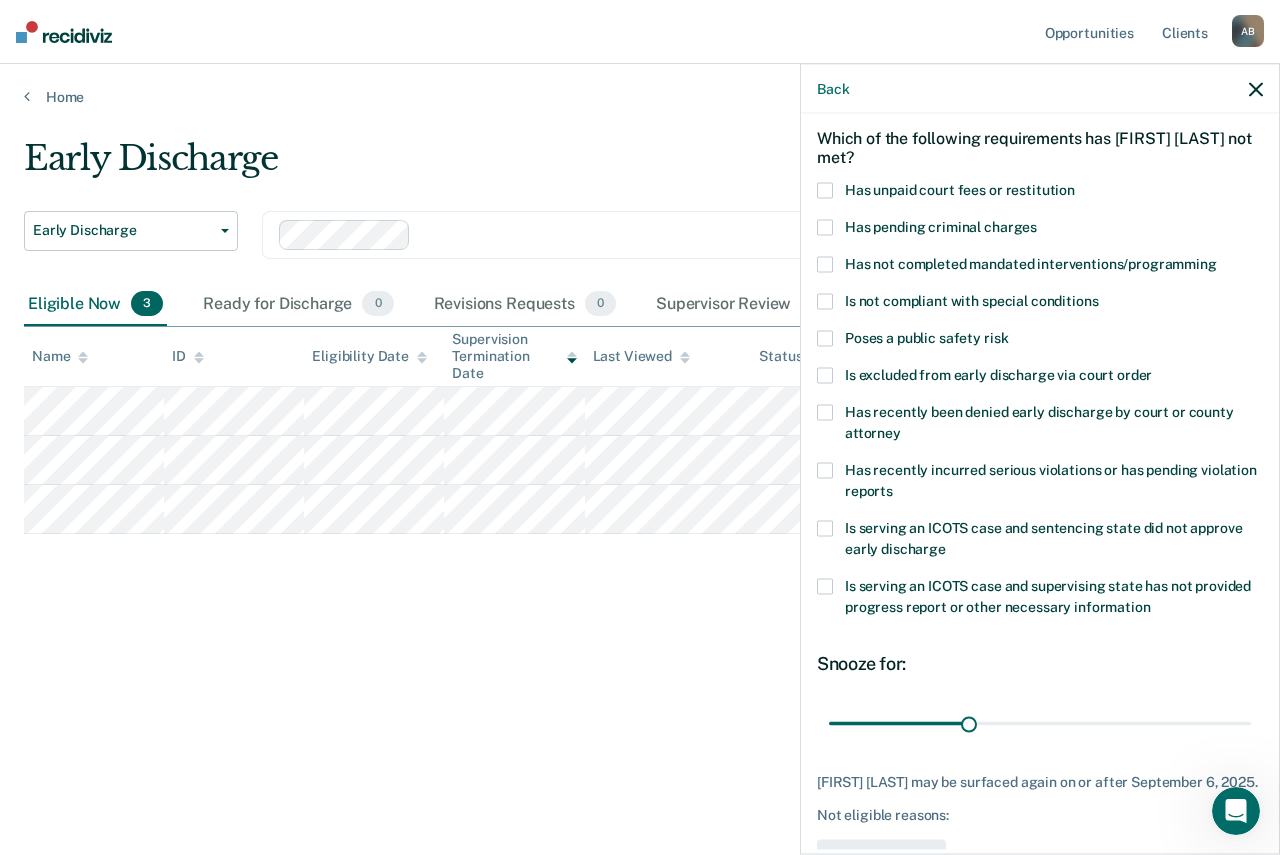 scroll, scrollTop: 0, scrollLeft: 0, axis: both 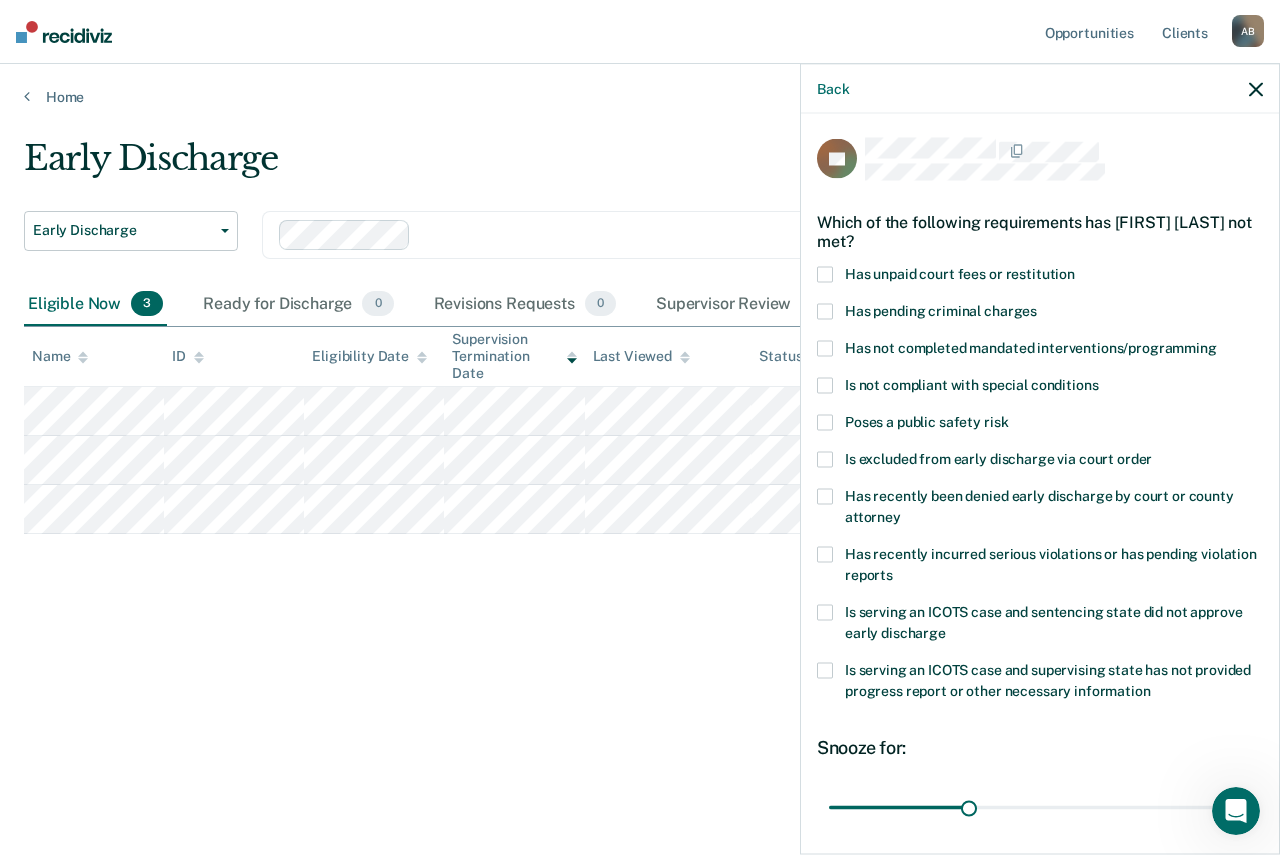 click at bounding box center [825, 275] 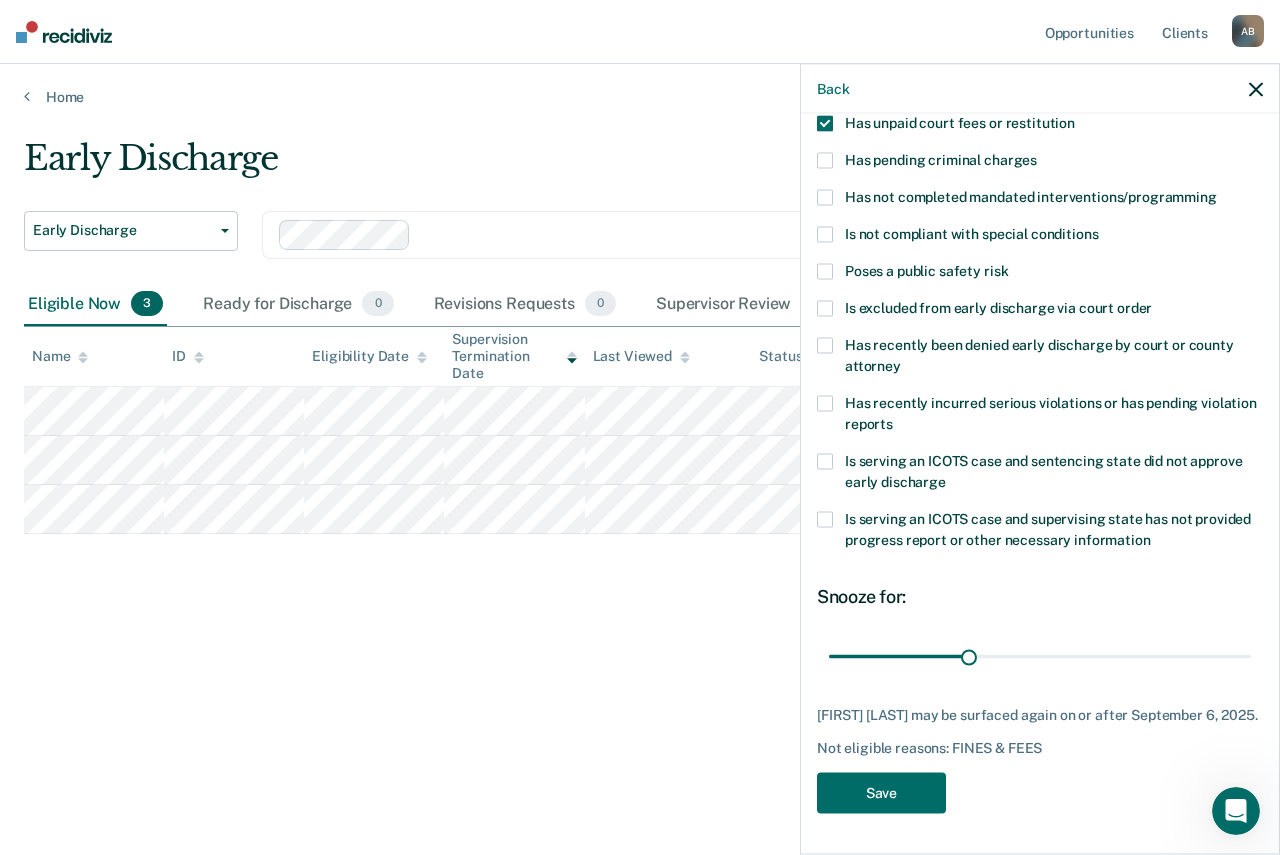 scroll, scrollTop: 165, scrollLeft: 0, axis: vertical 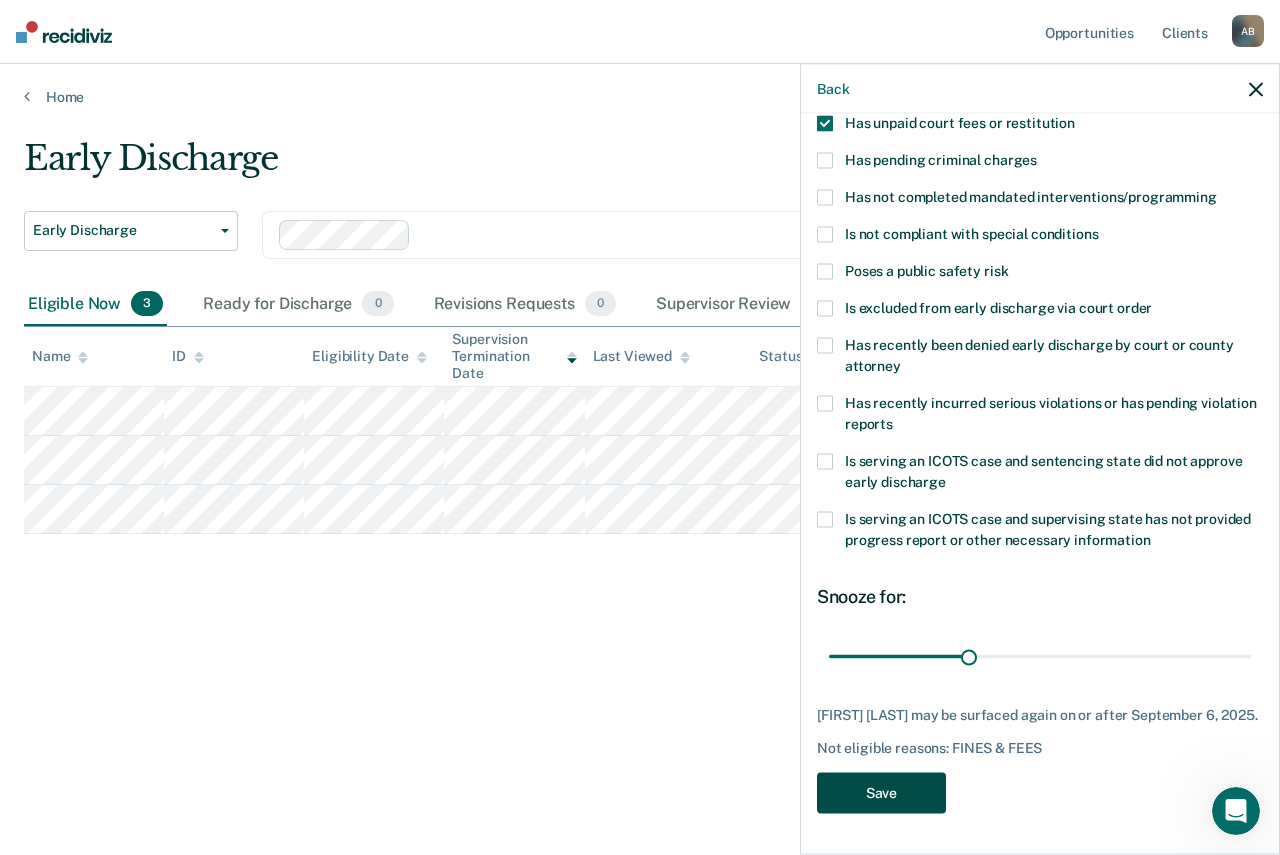 click on "Save" at bounding box center [881, 793] 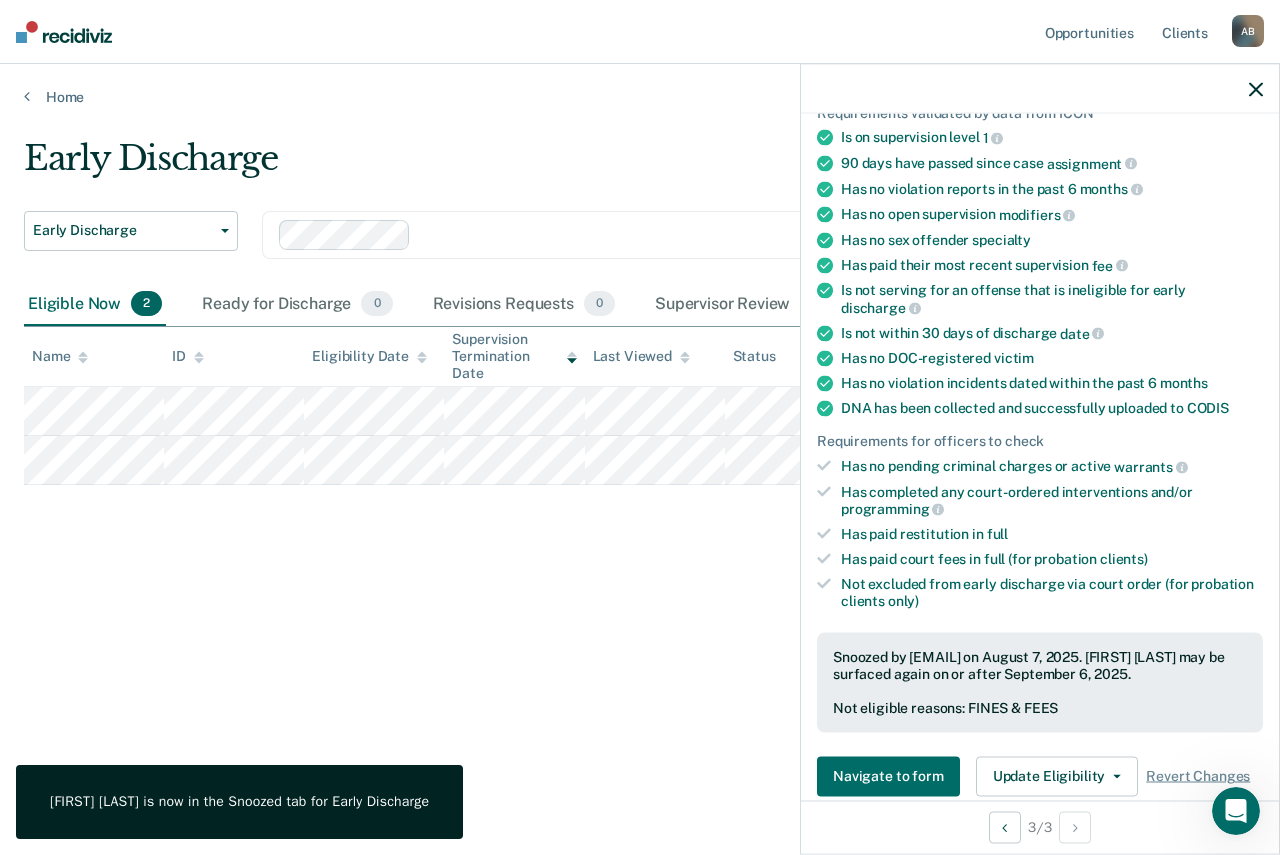 click 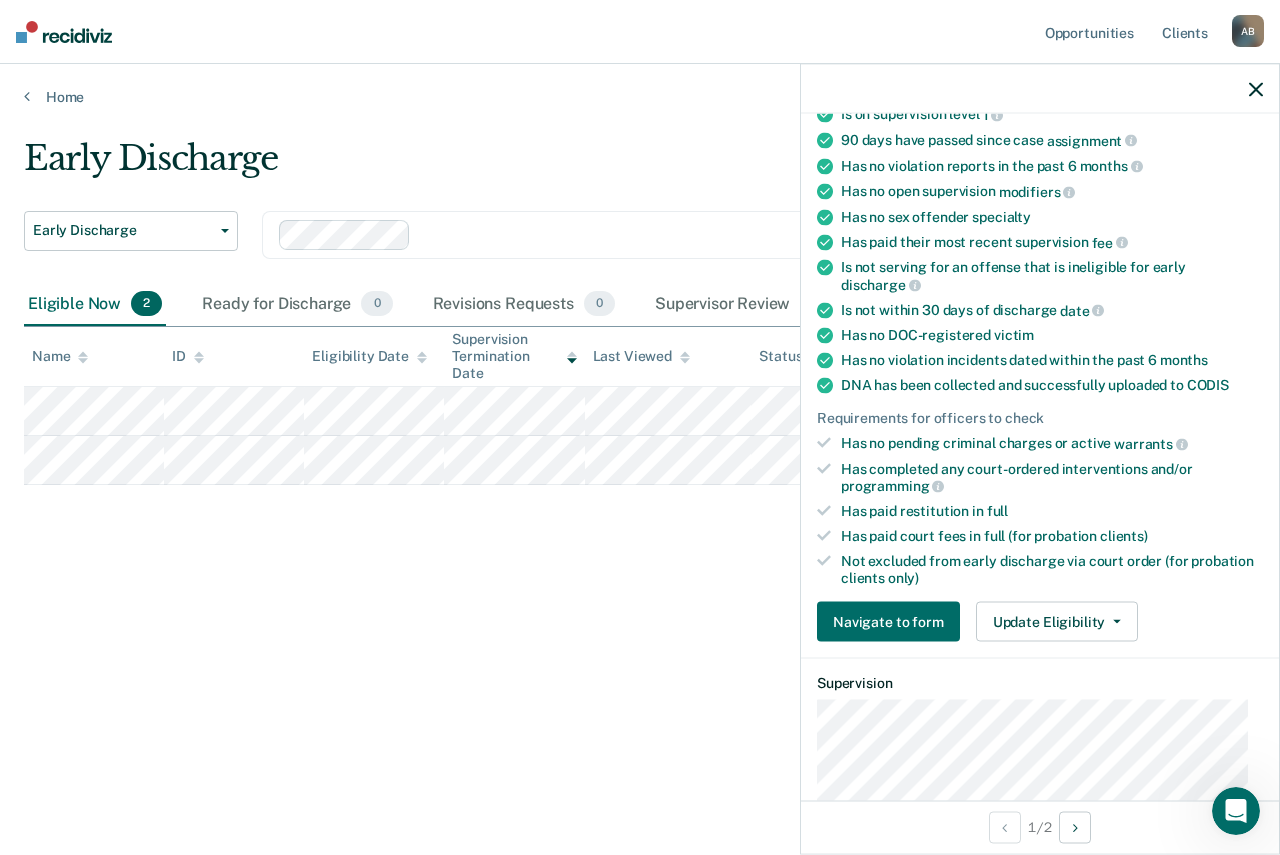 scroll, scrollTop: 400, scrollLeft: 0, axis: vertical 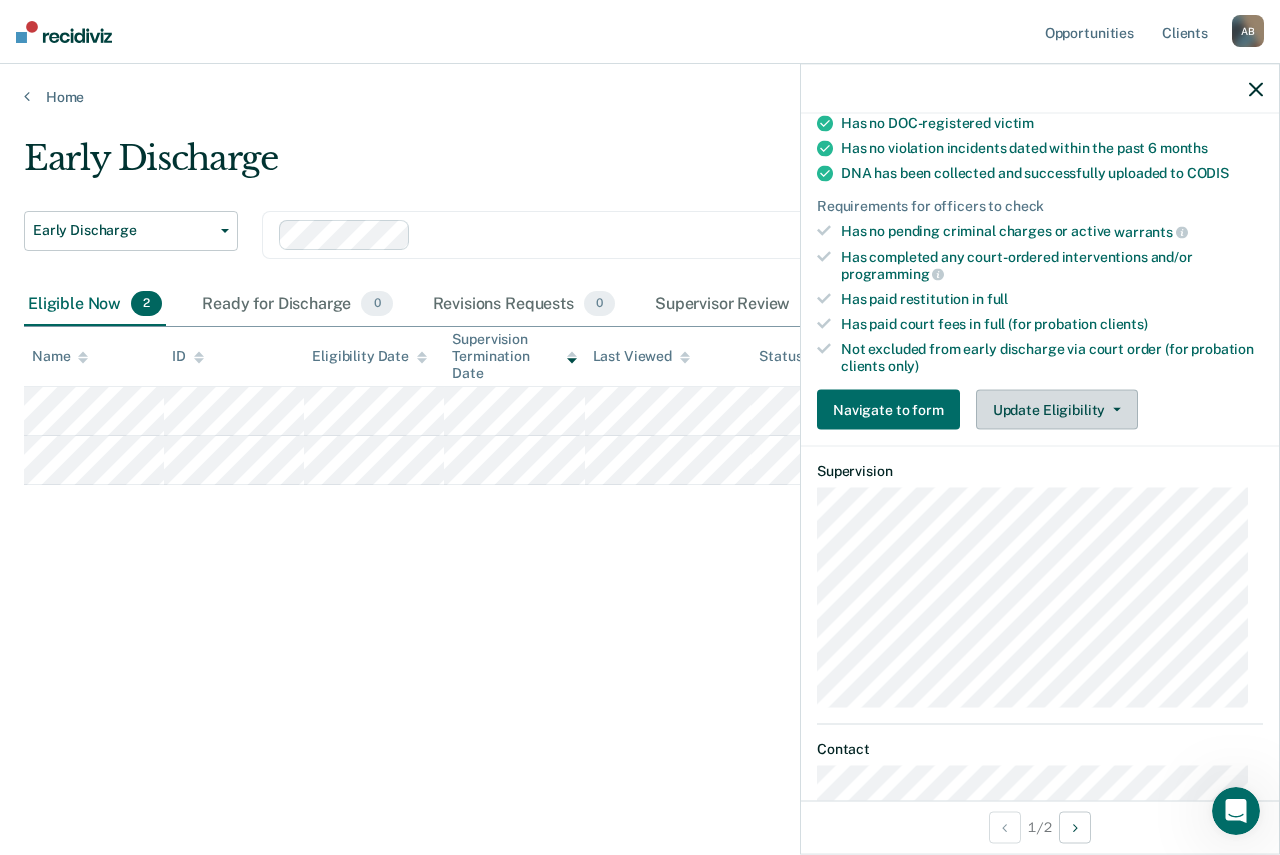 click on "Update Eligibility" at bounding box center [1057, 410] 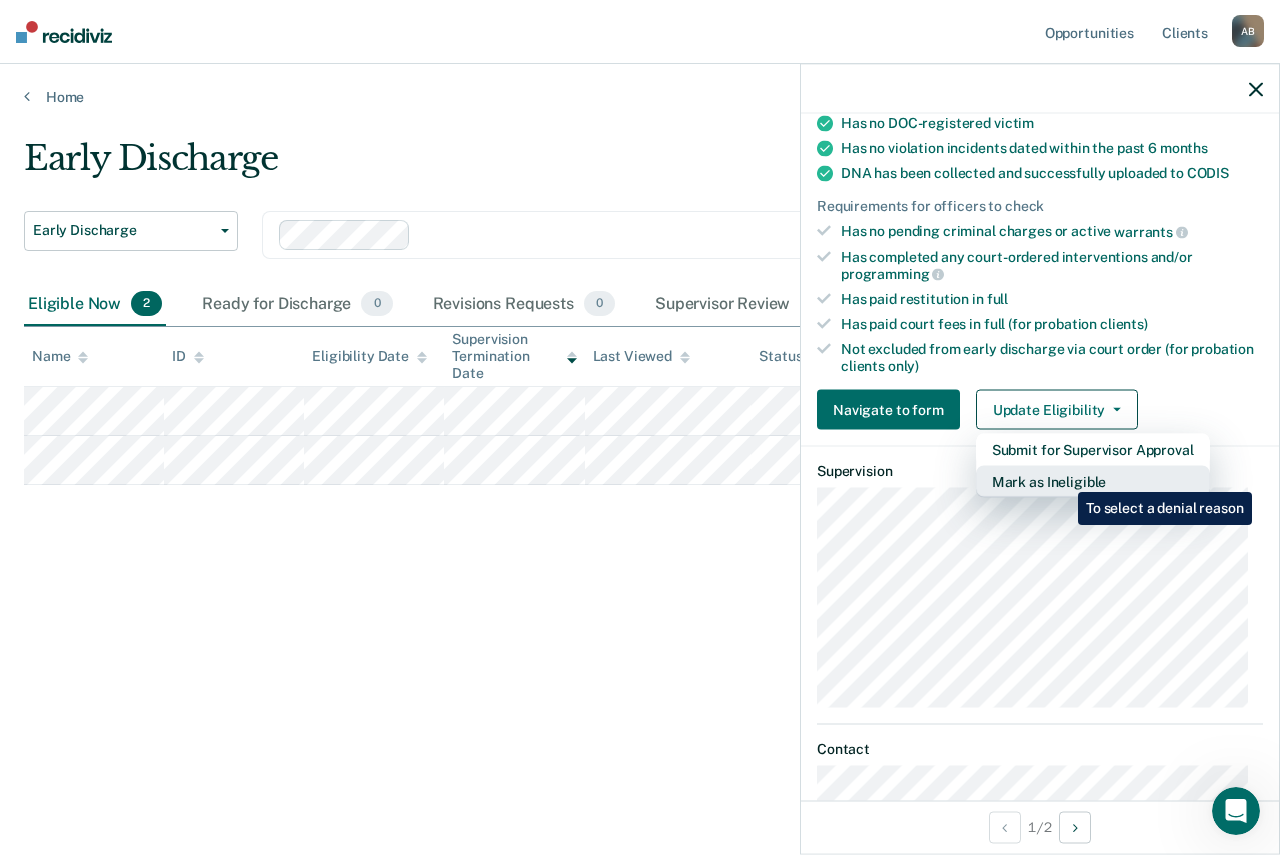 click on "Mark as Ineligible" at bounding box center (1093, 482) 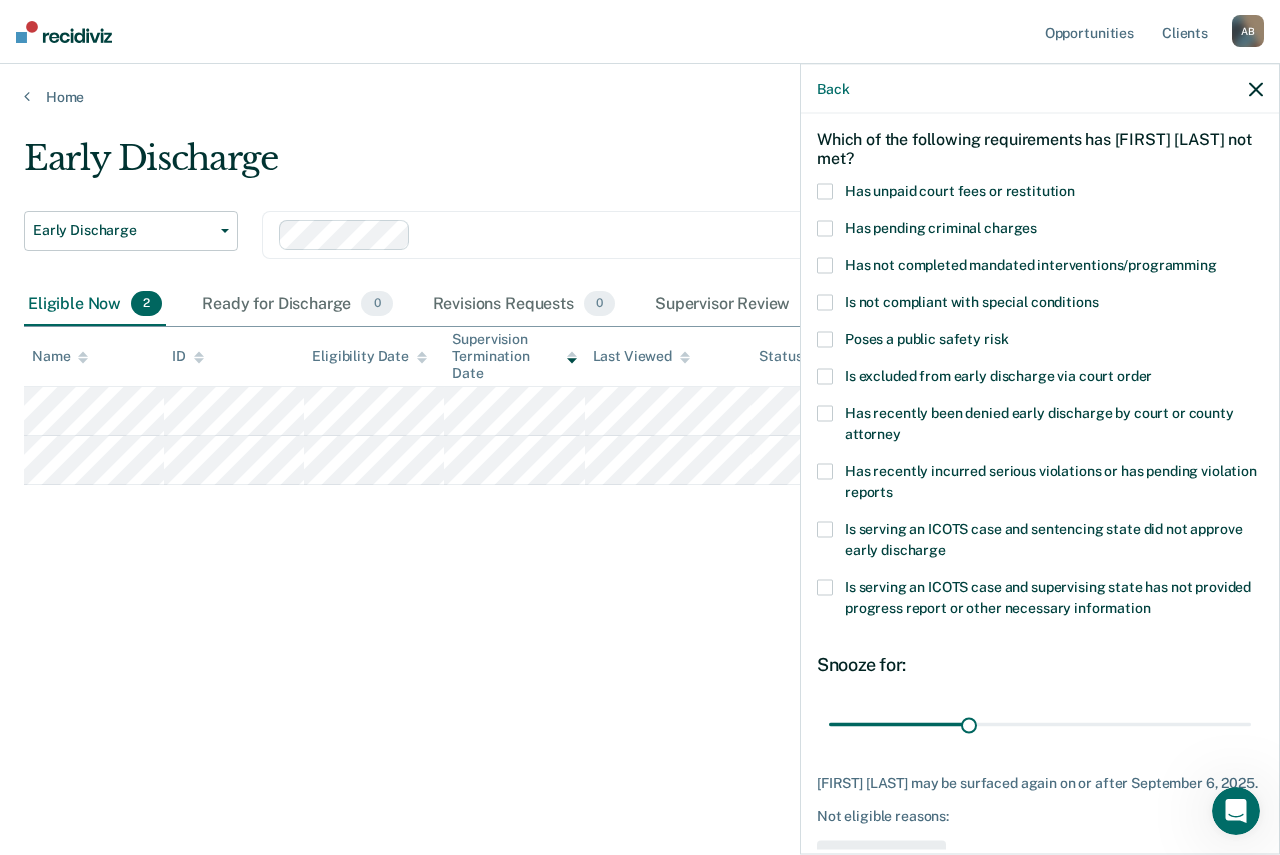 scroll, scrollTop: 0, scrollLeft: 0, axis: both 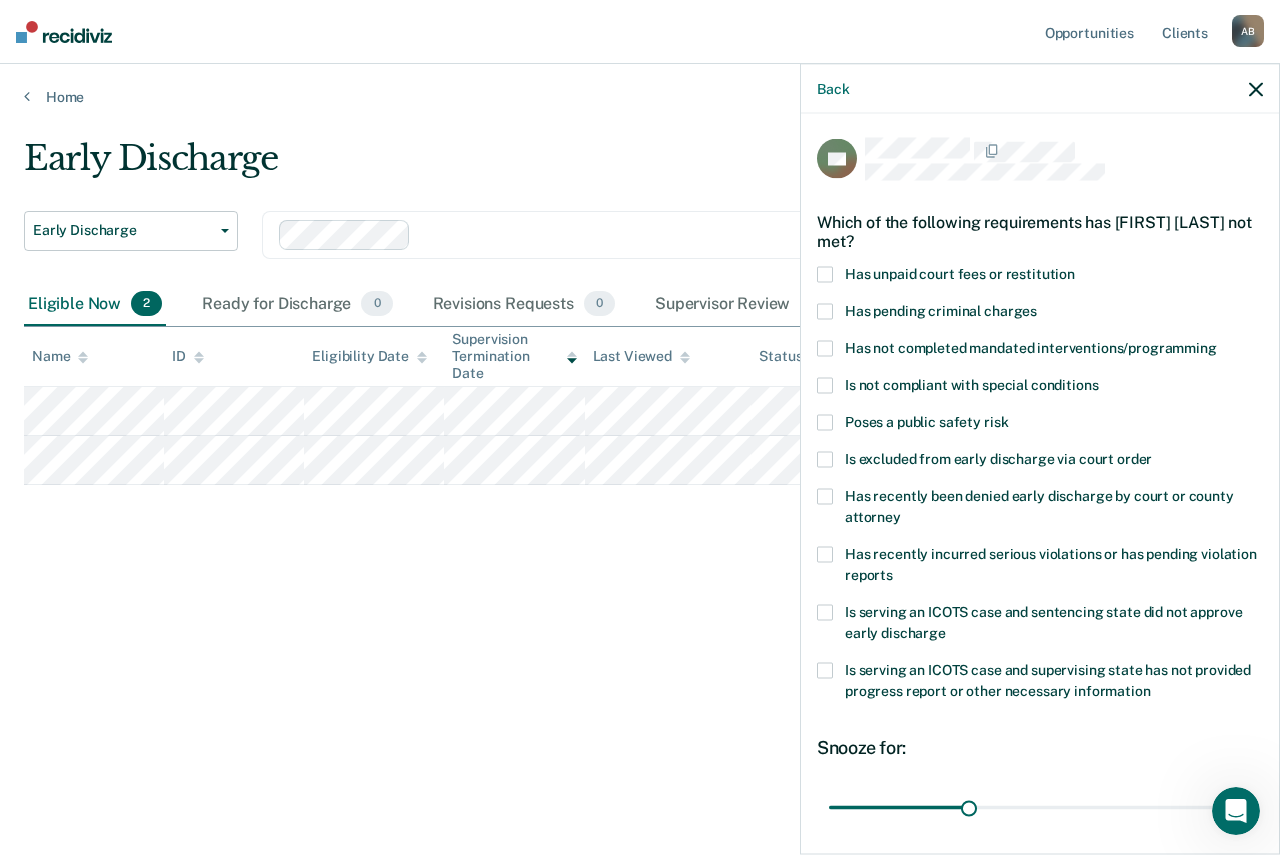 click on "Has unpaid court fees or restitution" at bounding box center [1040, 277] 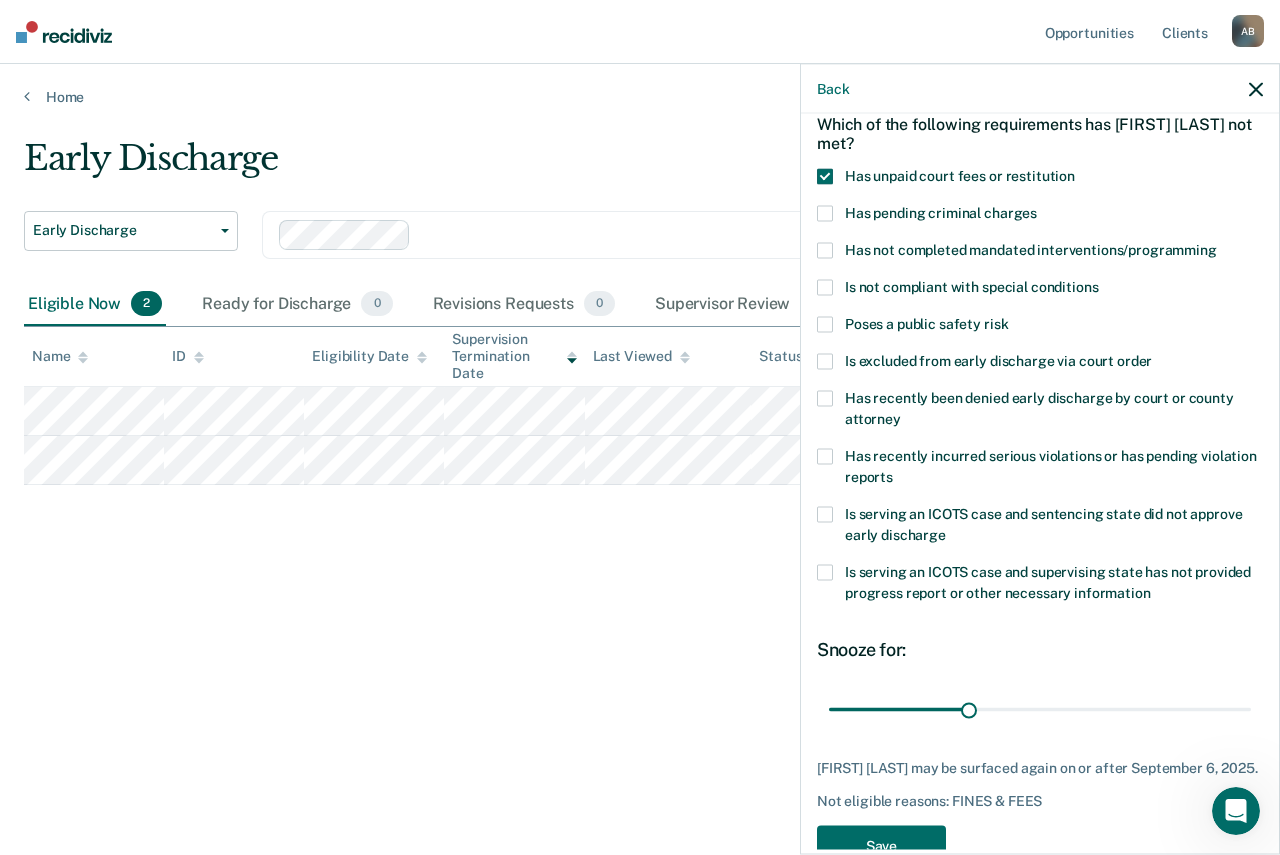 scroll, scrollTop: 165, scrollLeft: 0, axis: vertical 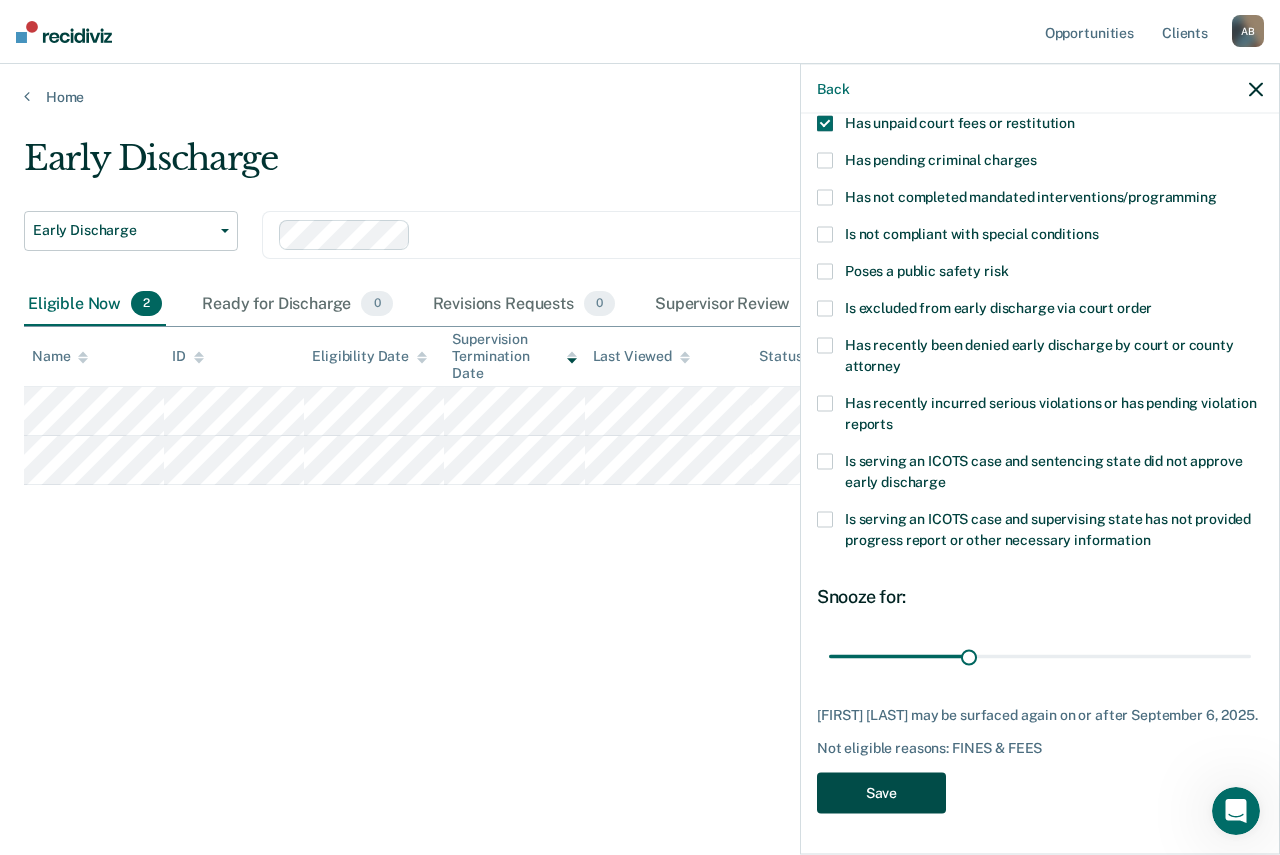 click on "Save" at bounding box center (881, 793) 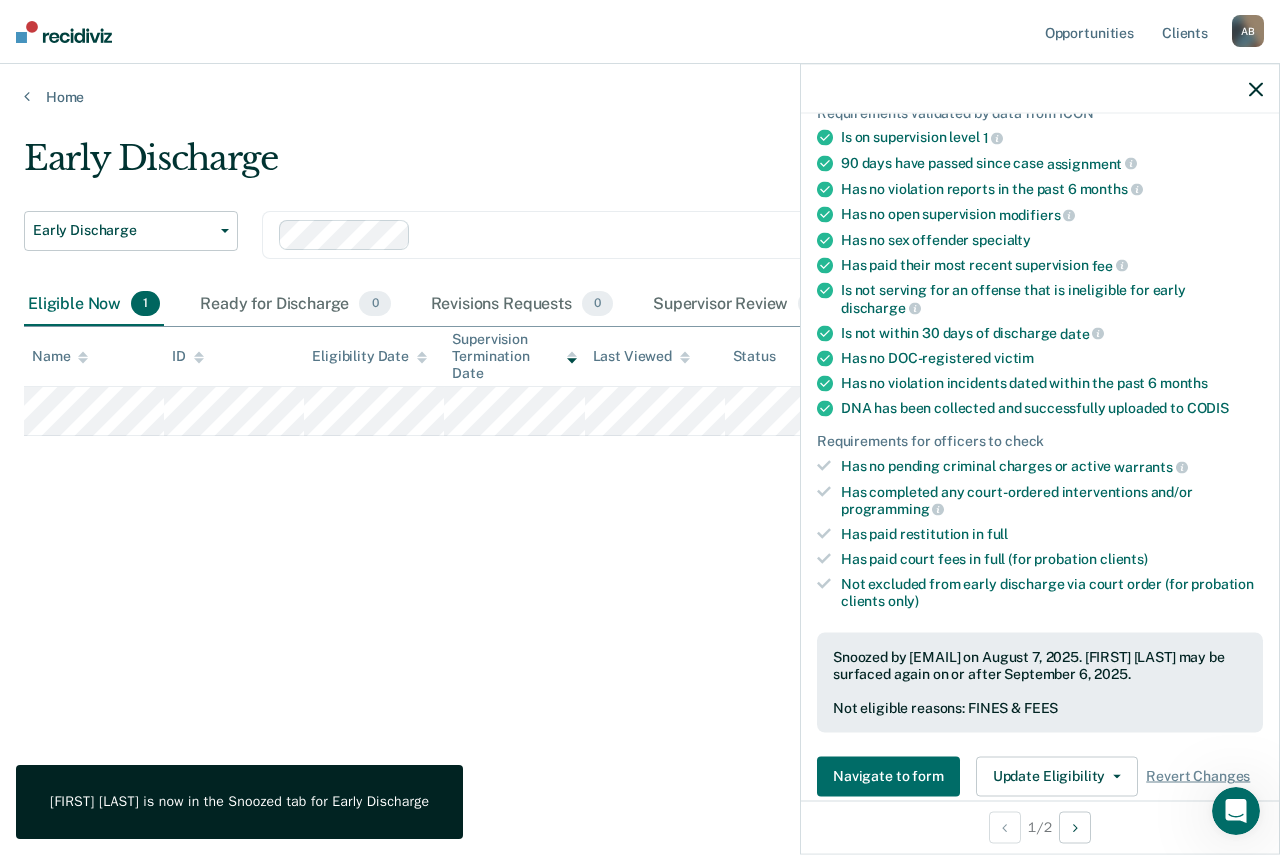 click on "Early Discharge Early Discharge Early Discharge Clear officers Eligible Now 1 Ready for Discharge 0 Revisions Requests 0 Supervisor Review 1 Forms Submitted 0 Snoozed 5 To pick up a draggable item, press the space bar. While dragging, use the arrow keys to move the item. Press space again to drop the item in its new position, or press escape to cancel. Name ID Eligibility Date Supervision Termination Date Last Viewed Status Assigned to" at bounding box center (640, 453) 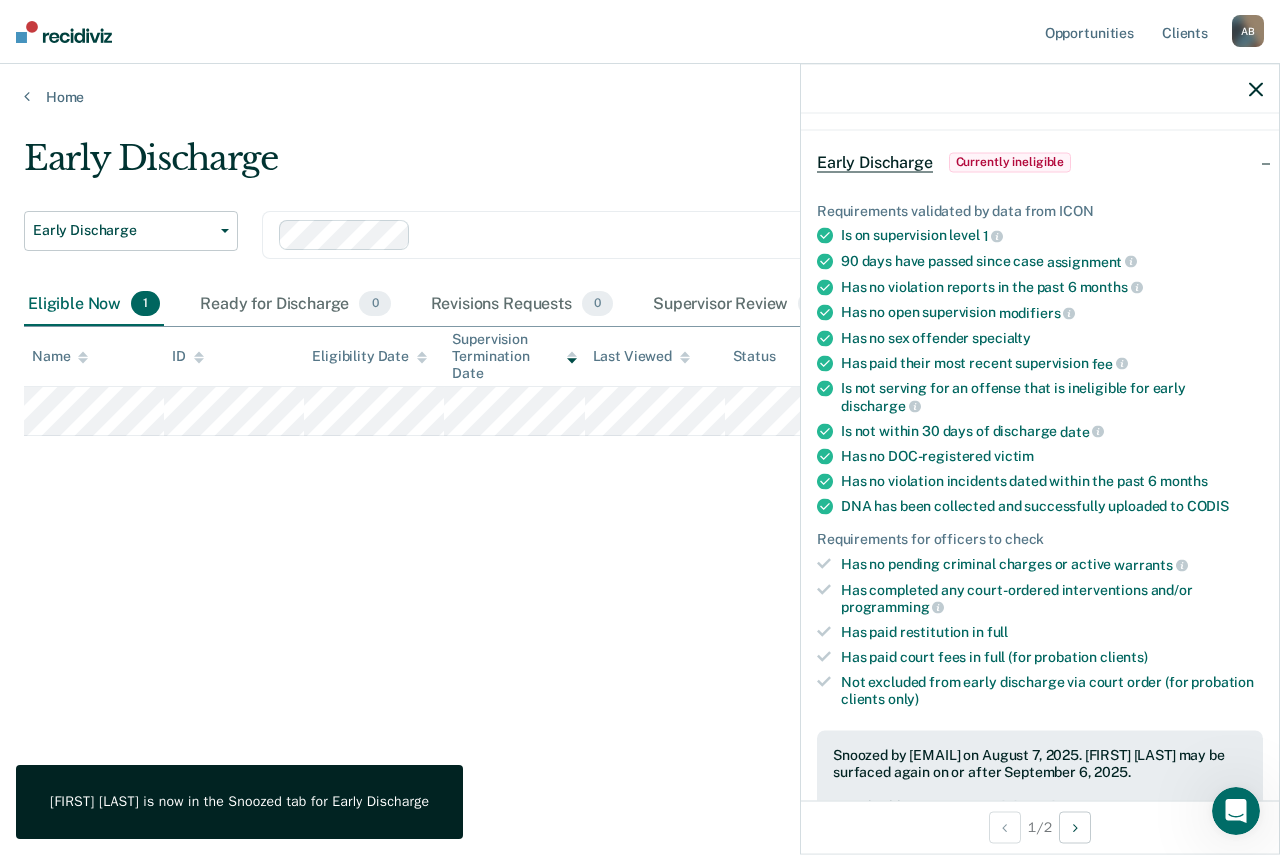 scroll, scrollTop: 0, scrollLeft: 0, axis: both 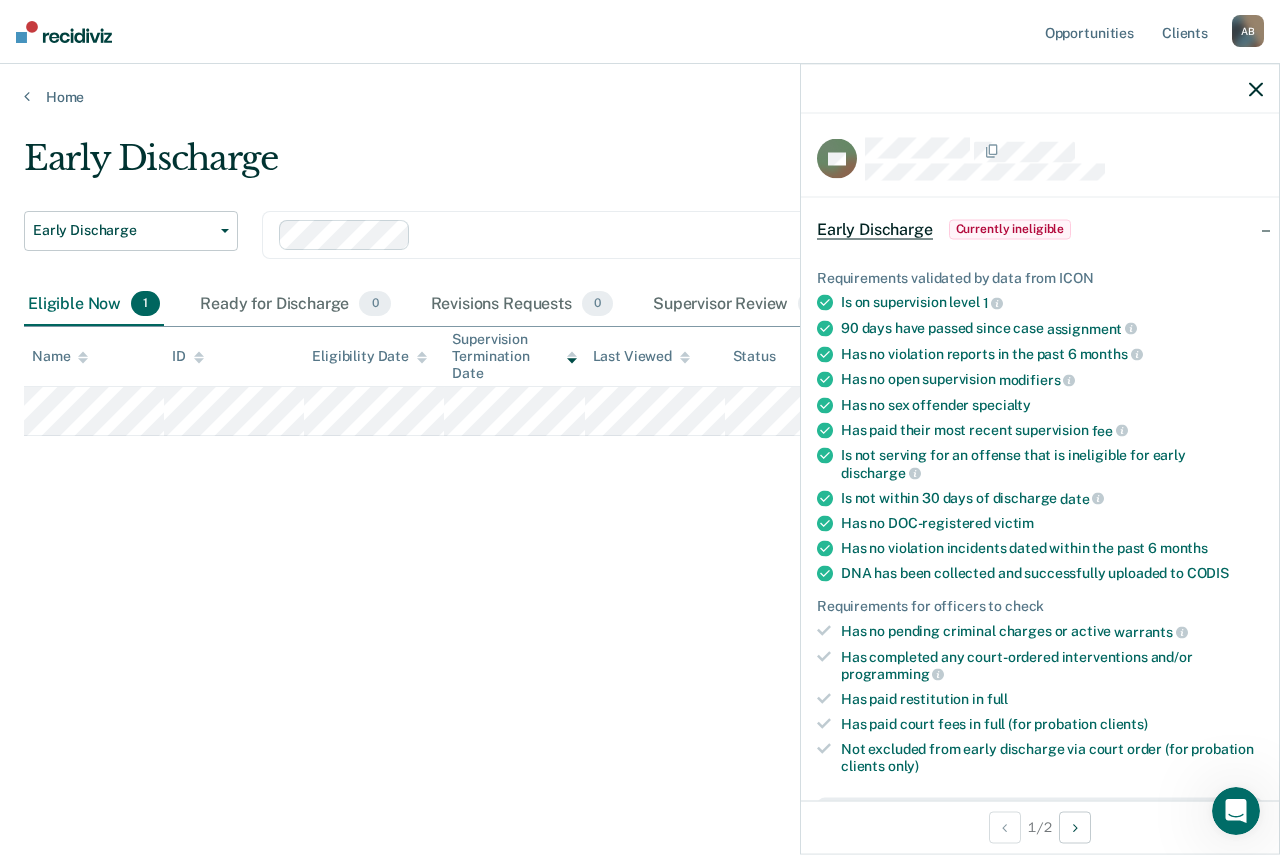 click 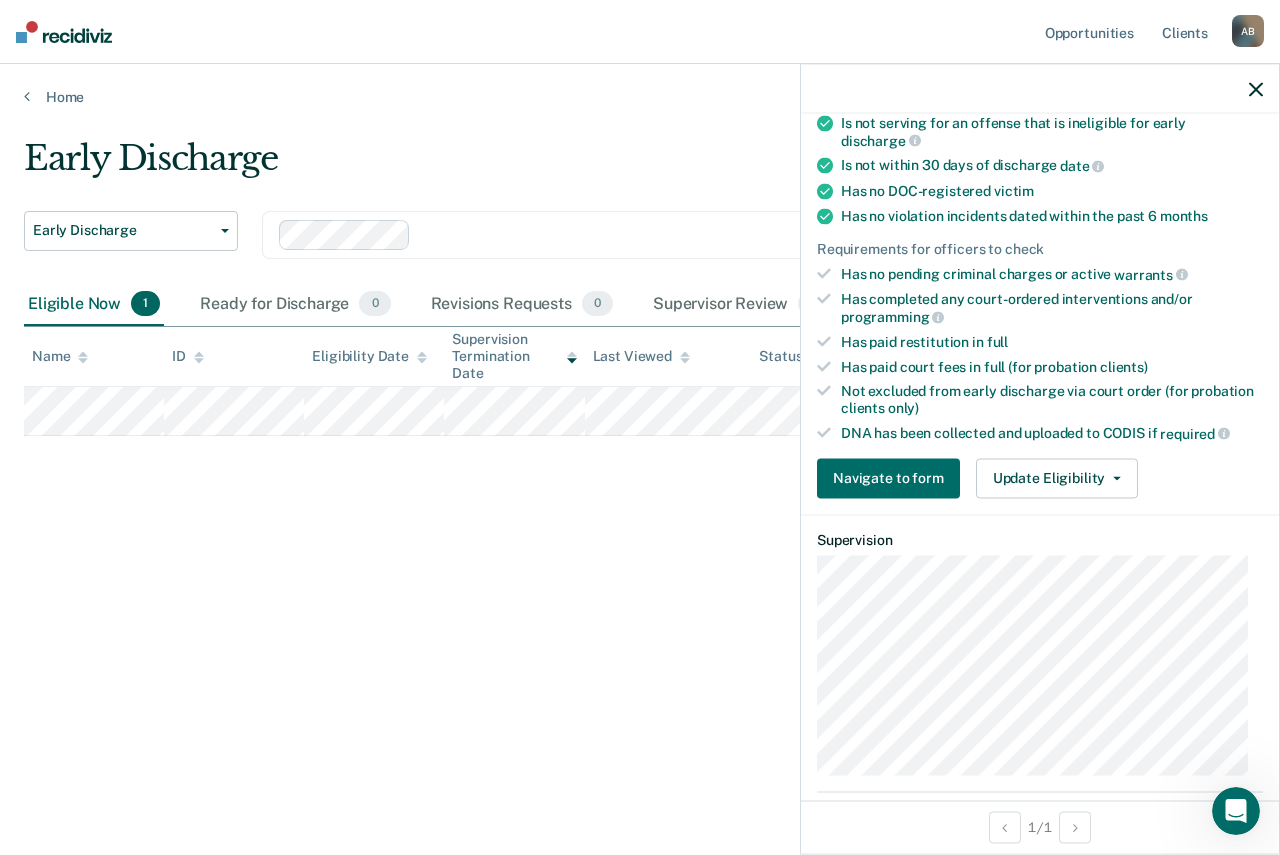scroll, scrollTop: 574, scrollLeft: 0, axis: vertical 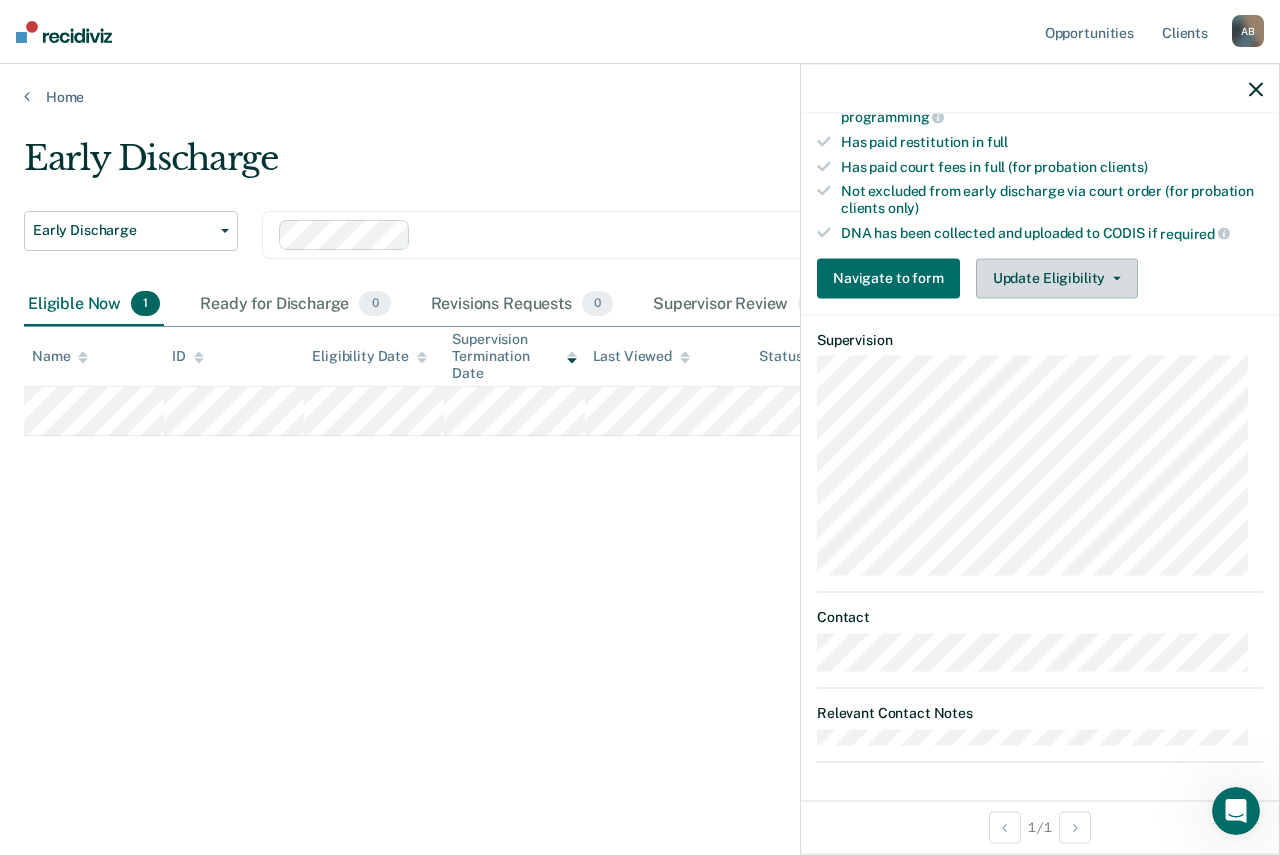 click on "Update Eligibility" at bounding box center [1057, 278] 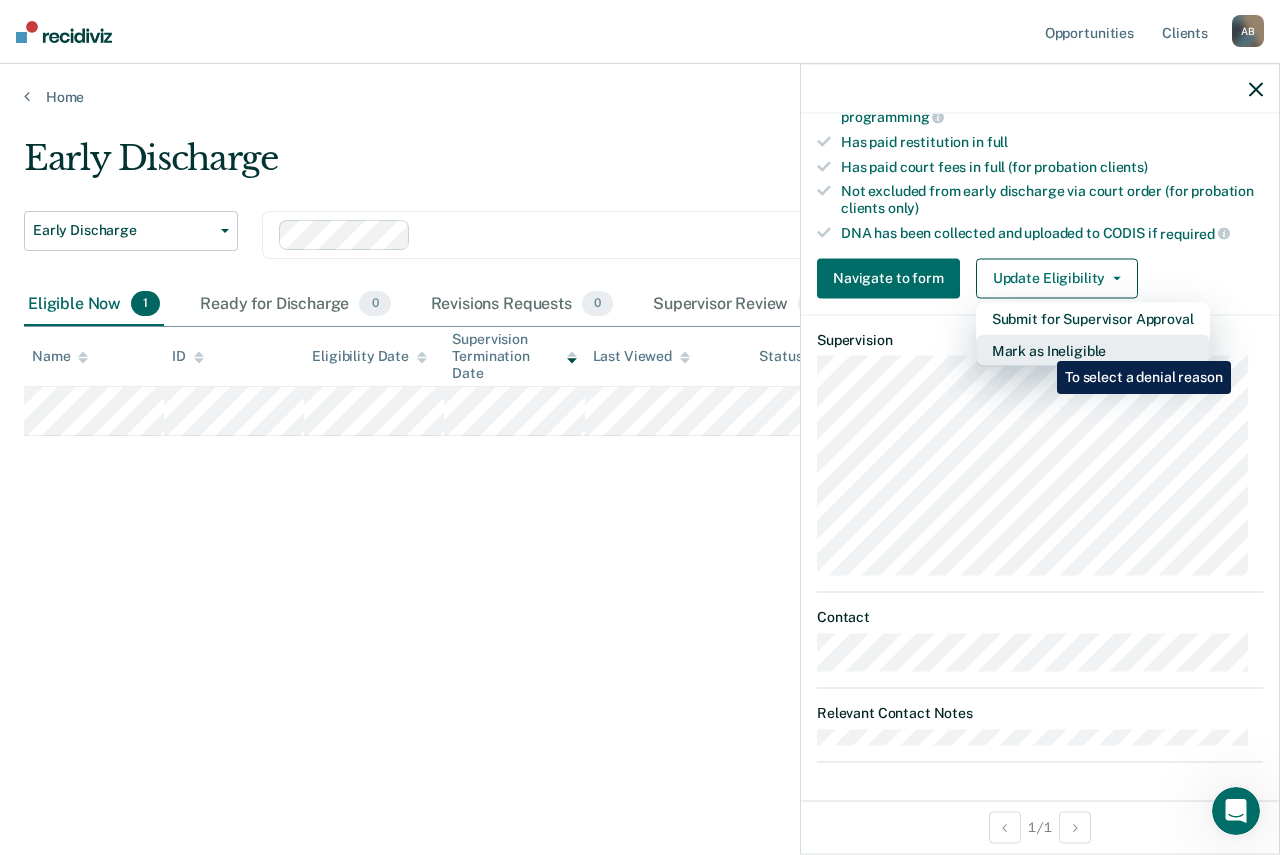 click on "Mark as Ineligible" at bounding box center (1093, 350) 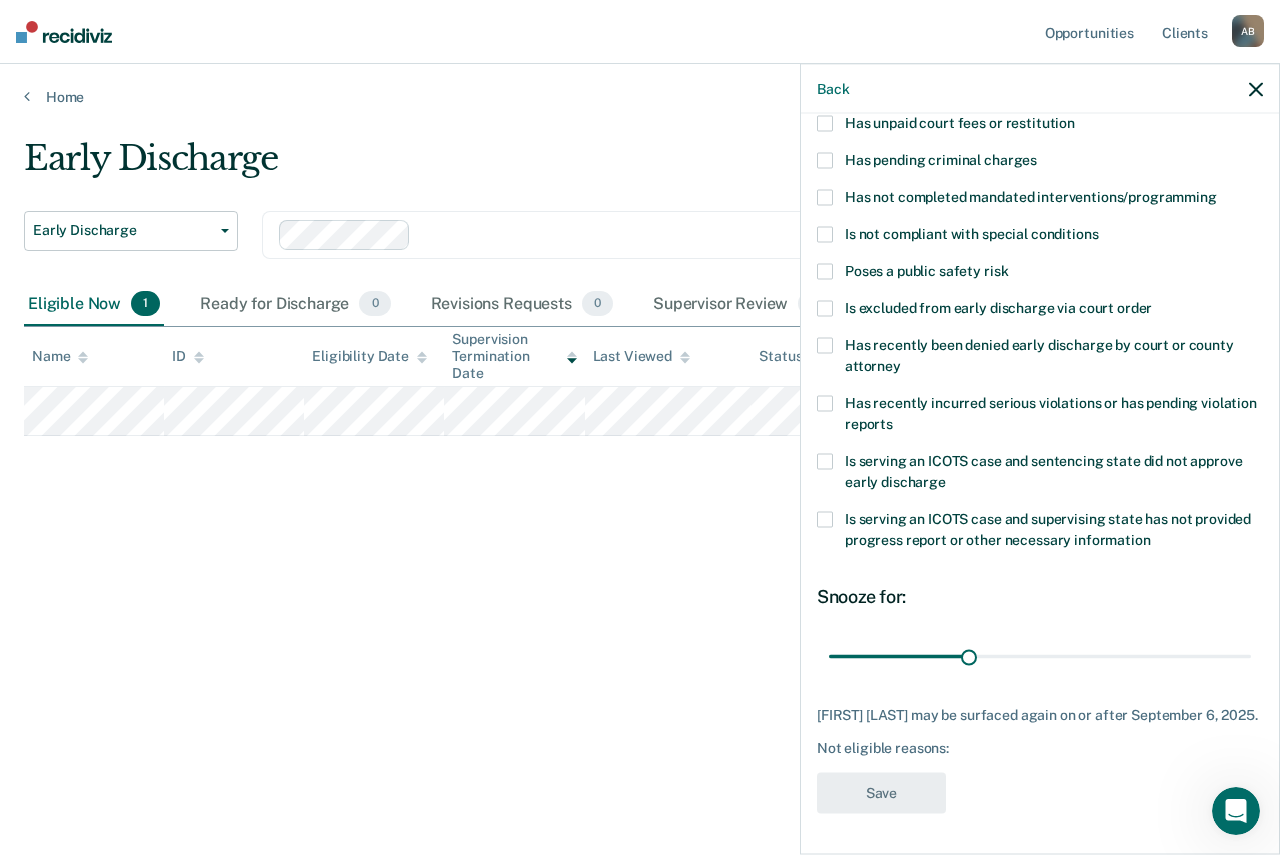scroll, scrollTop: 165, scrollLeft: 0, axis: vertical 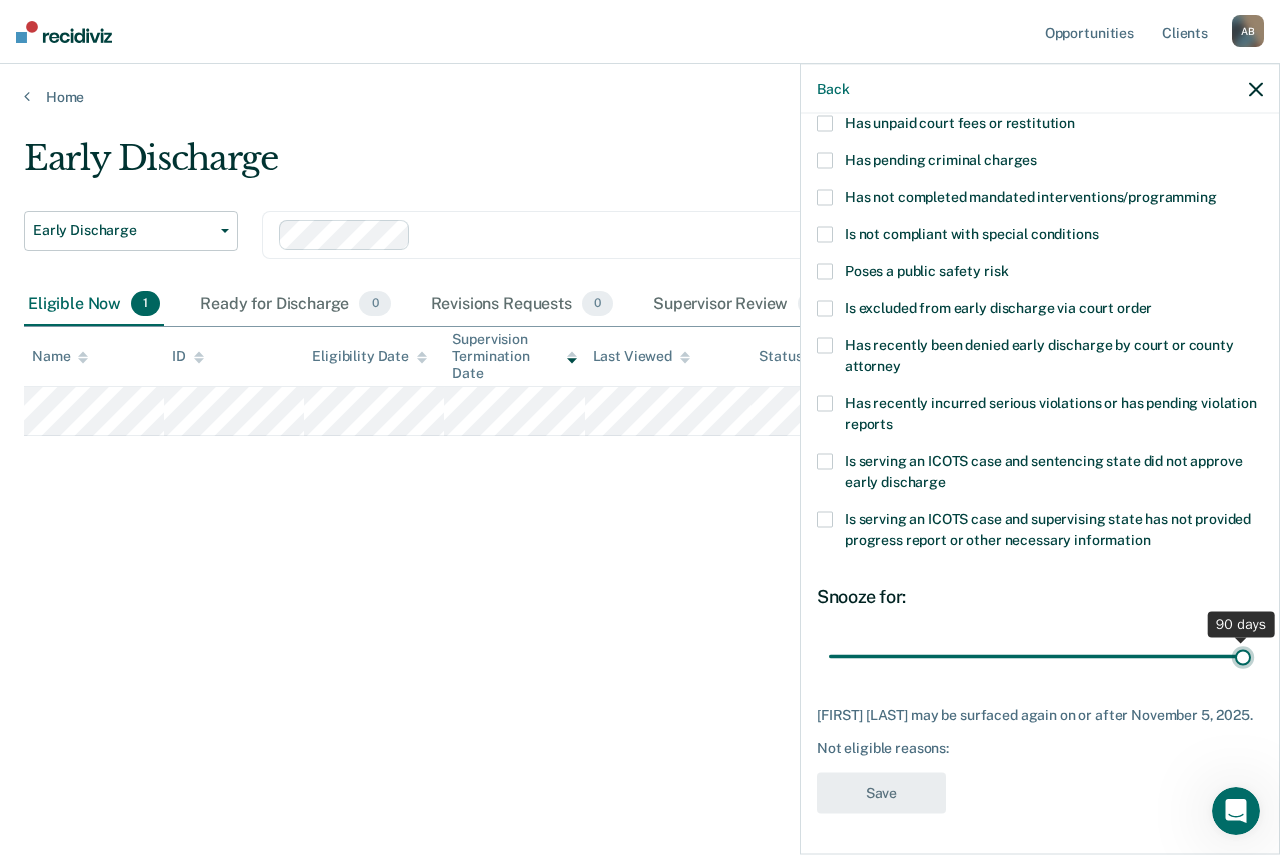 drag, startPoint x: 967, startPoint y: 644, endPoint x: 1281, endPoint y: 639, distance: 314.0398 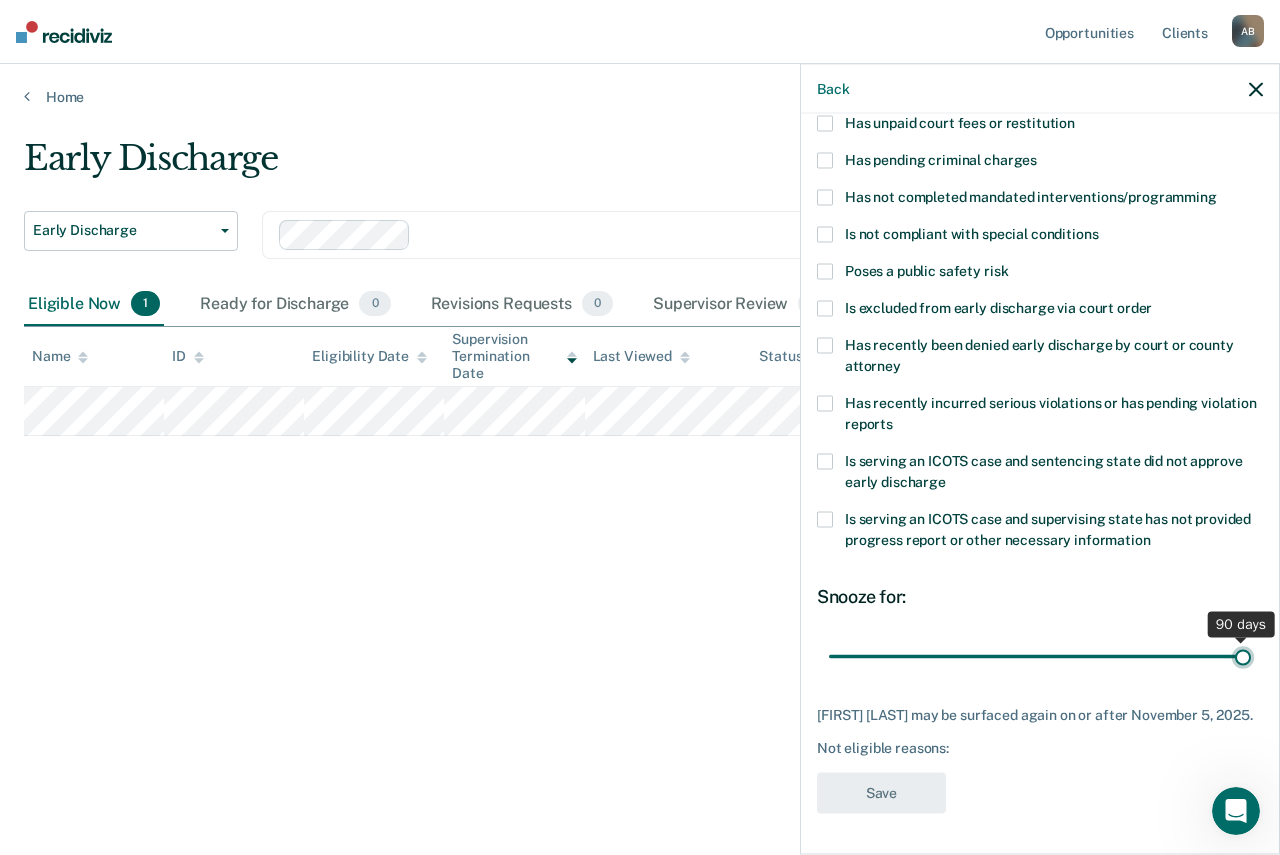 type on "90" 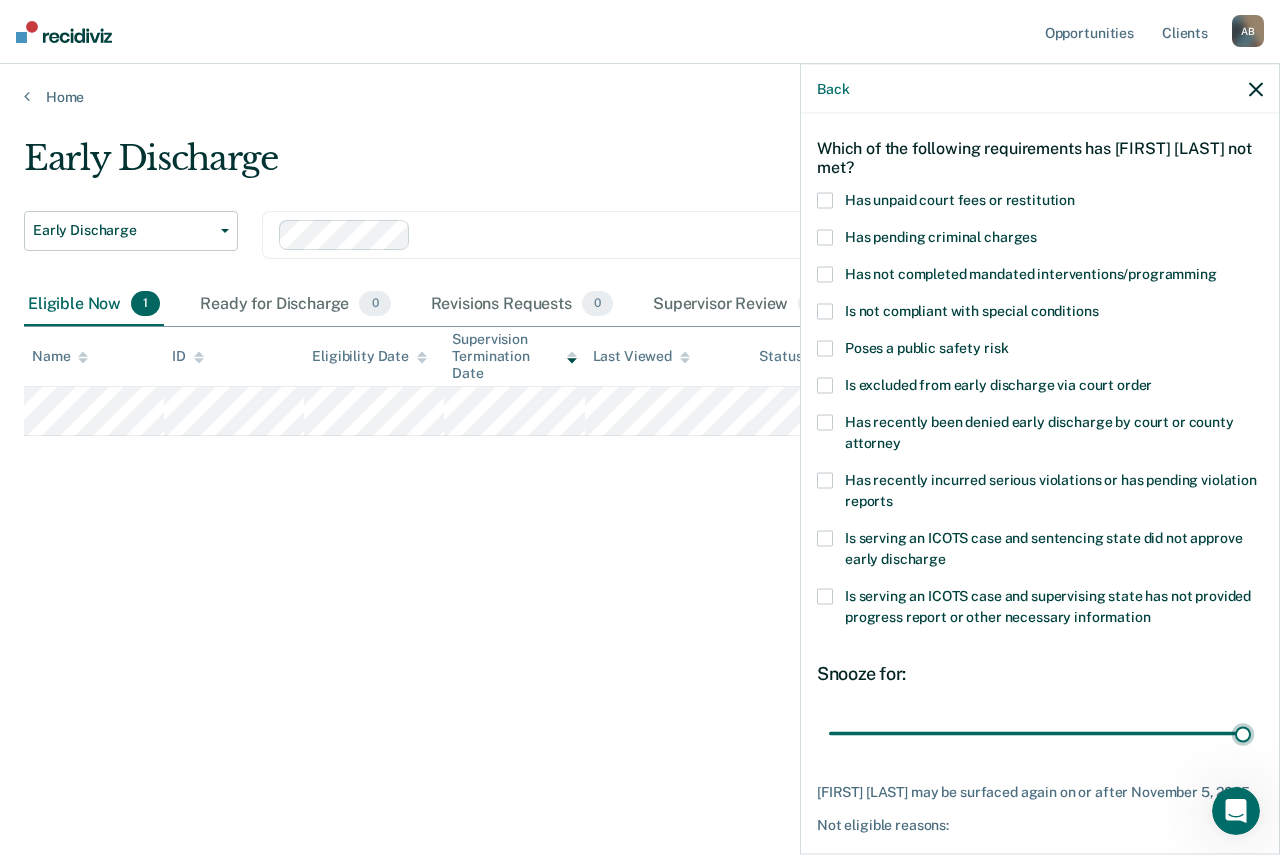 scroll, scrollTop: 0, scrollLeft: 0, axis: both 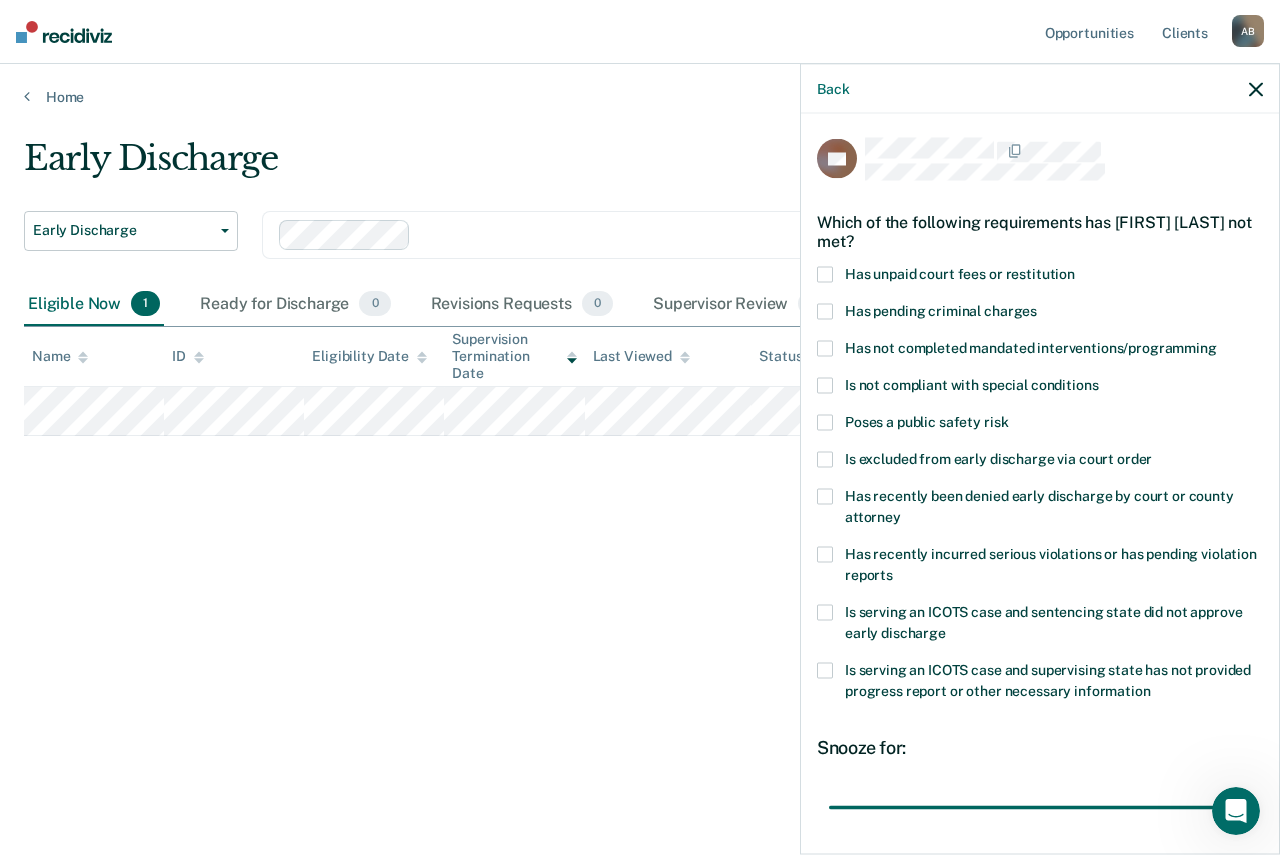 click at bounding box center [825, 275] 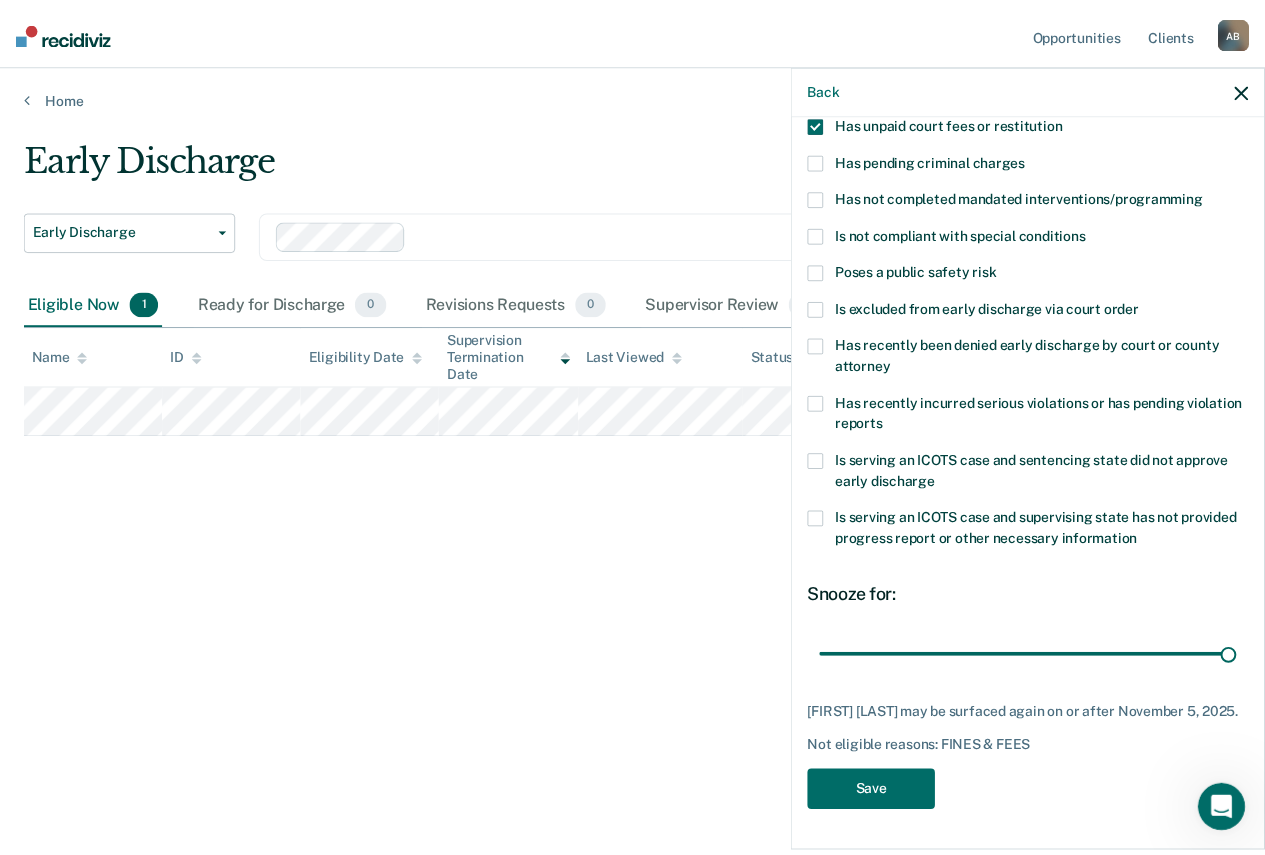 scroll, scrollTop: 165, scrollLeft: 0, axis: vertical 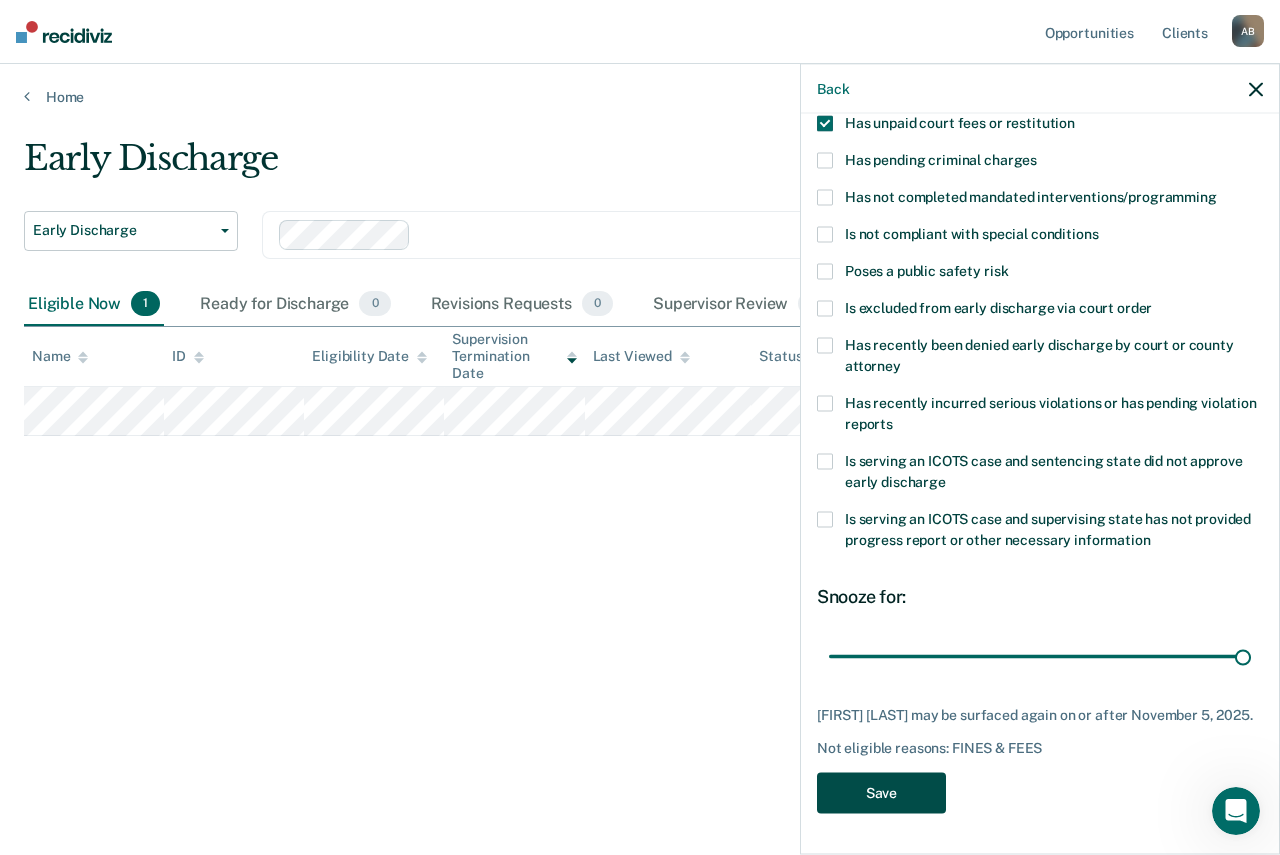 click on "Save" at bounding box center (881, 793) 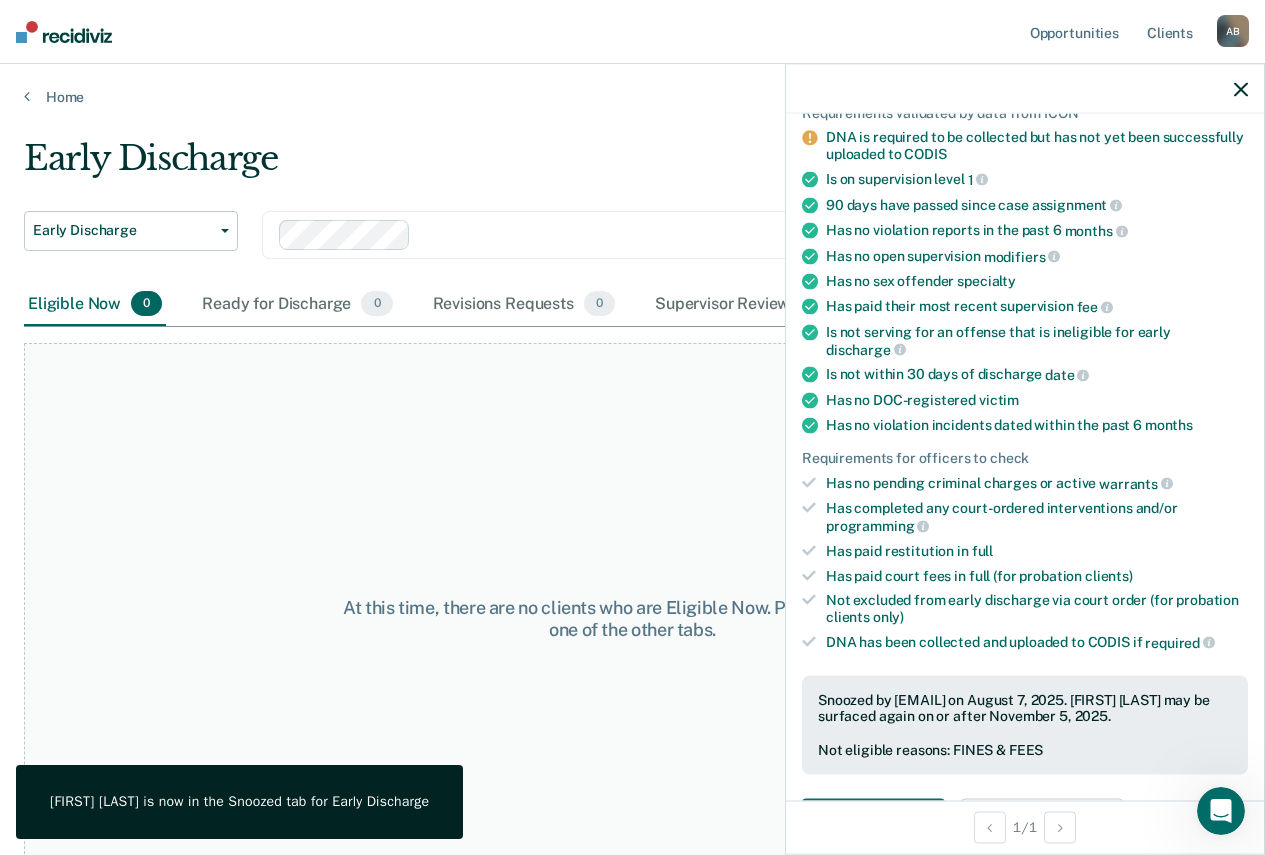 click at bounding box center (1025, 89) 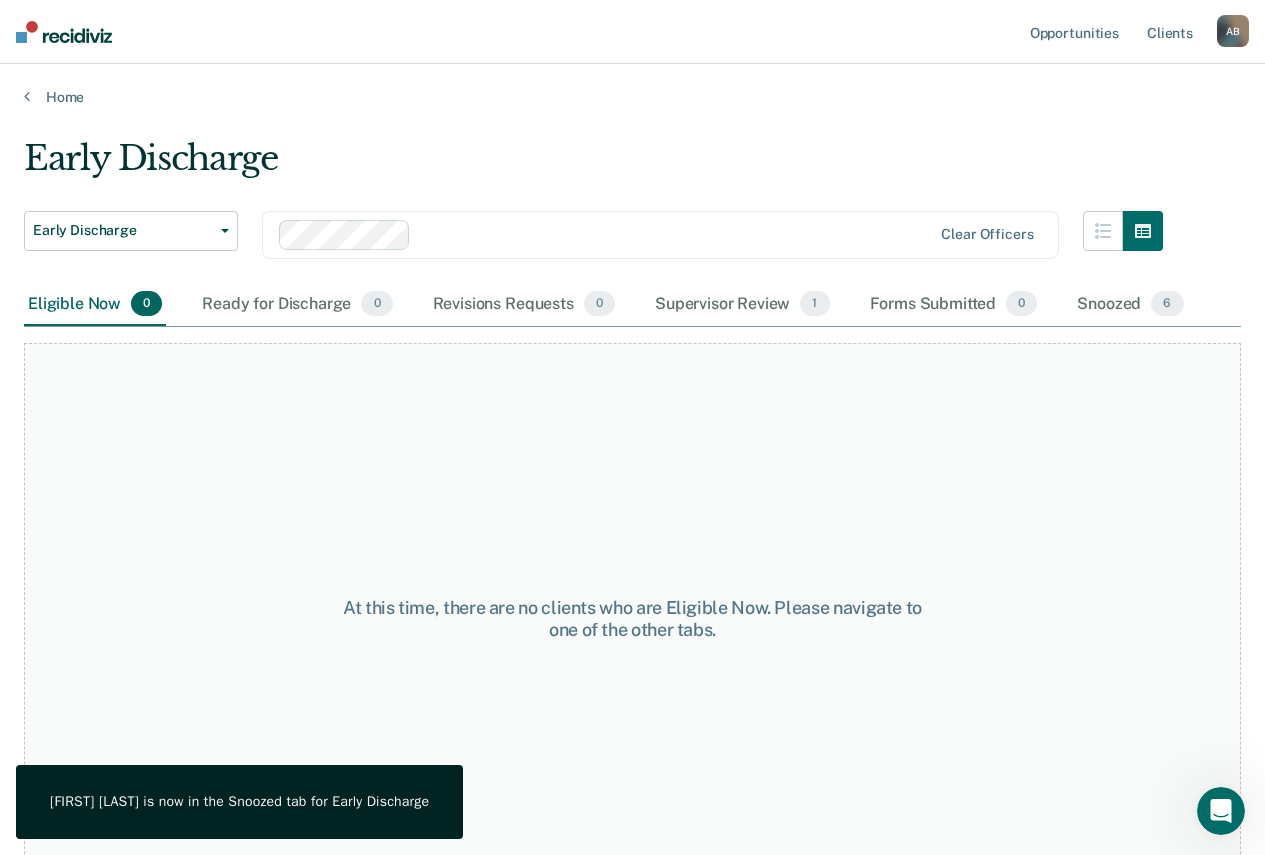 click on "Early Discharge Early Discharge Early Discharge Clear officers Eligible Now 0 Ready for Discharge 0 Revisions Requests 0 Supervisor Review 1 Forms Submitted 0 Snoozed 6 To pick up a draggable item, press the space bar. While dragging, use the arrow keys to move the item. Press space again to drop the item in its new position, or press escape to cancel. At this time, there are no clients who are Eligible Now. Please navigate to one of the other tabs." at bounding box center (632, 477) 